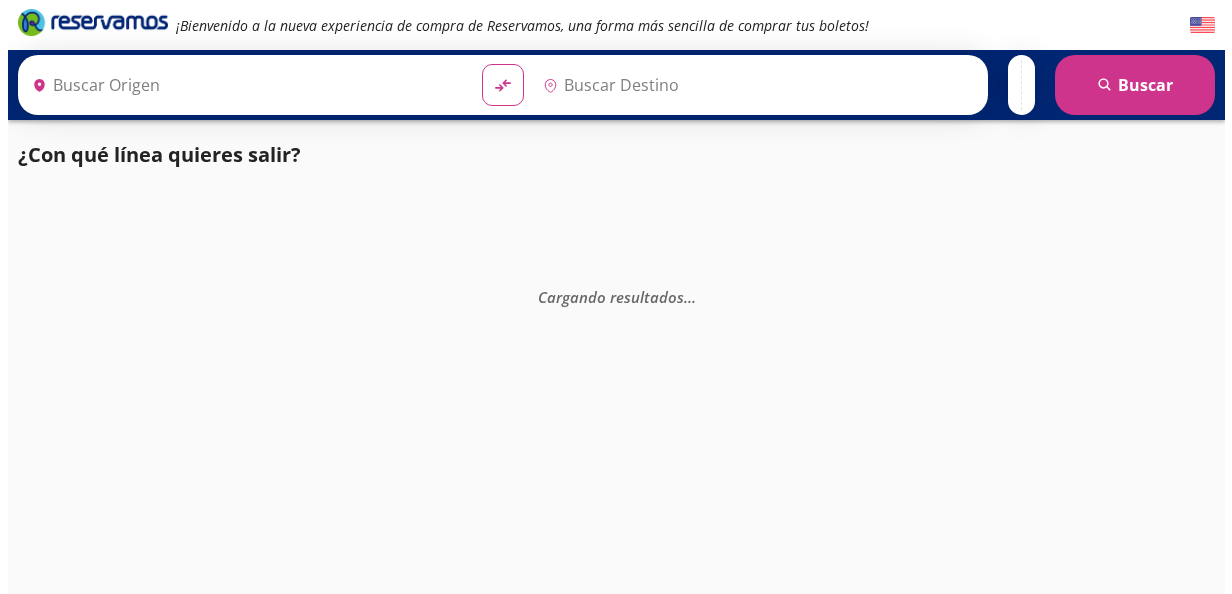 scroll, scrollTop: 0, scrollLeft: 0, axis: both 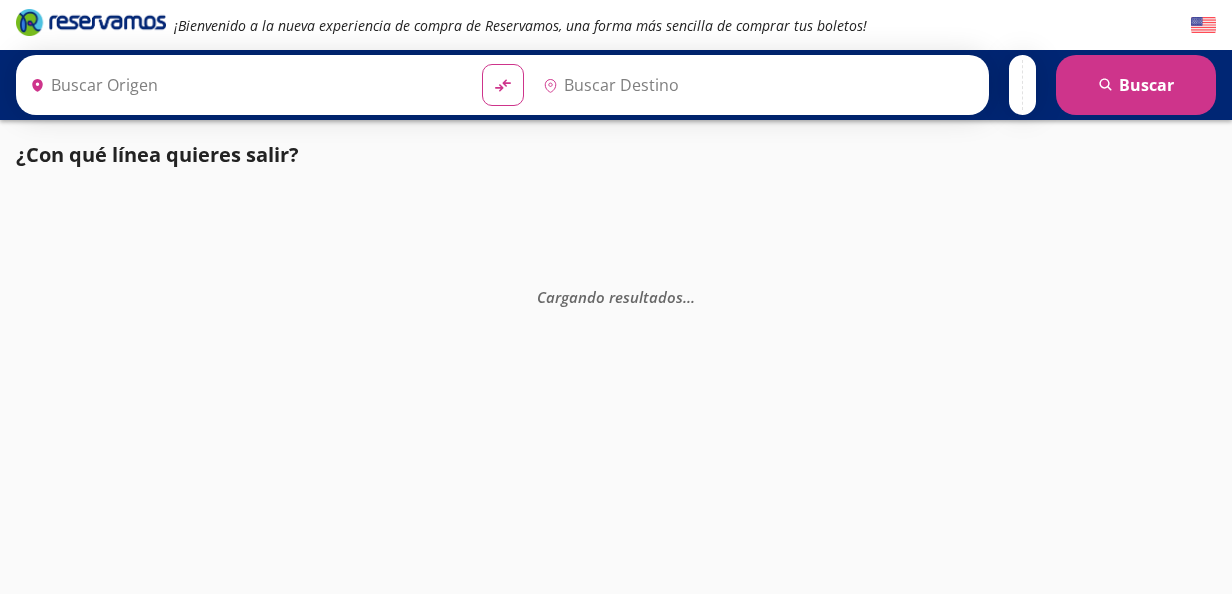 type on "Santiago de Querétaro, [GEOGRAPHIC_DATA]" 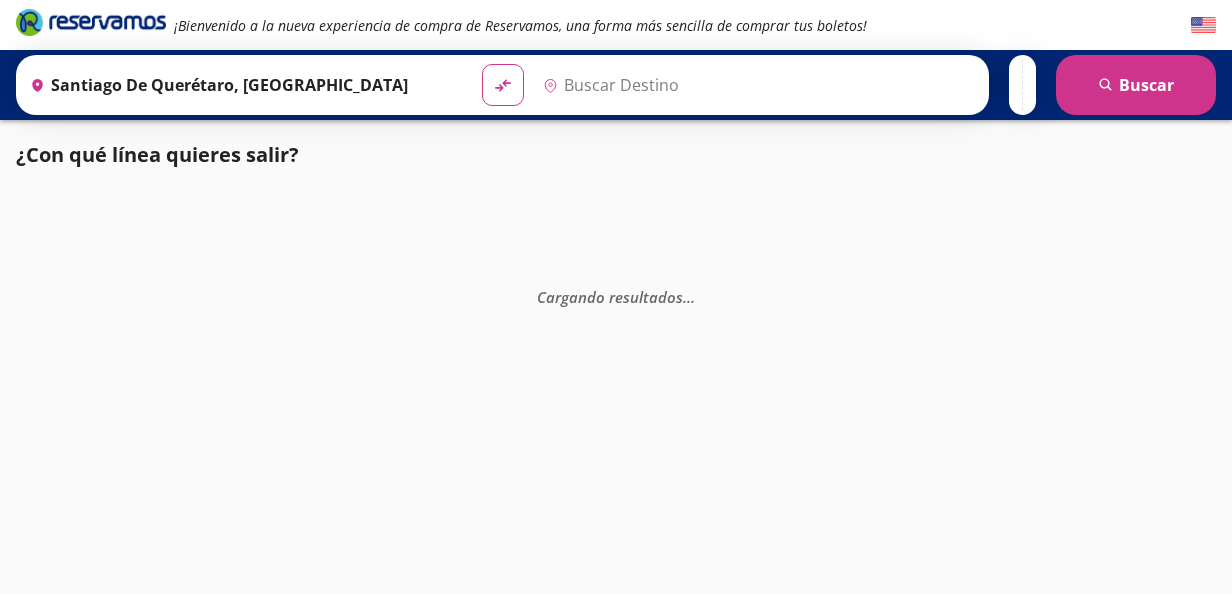 type on "Ciudad de México, Distrito Federal" 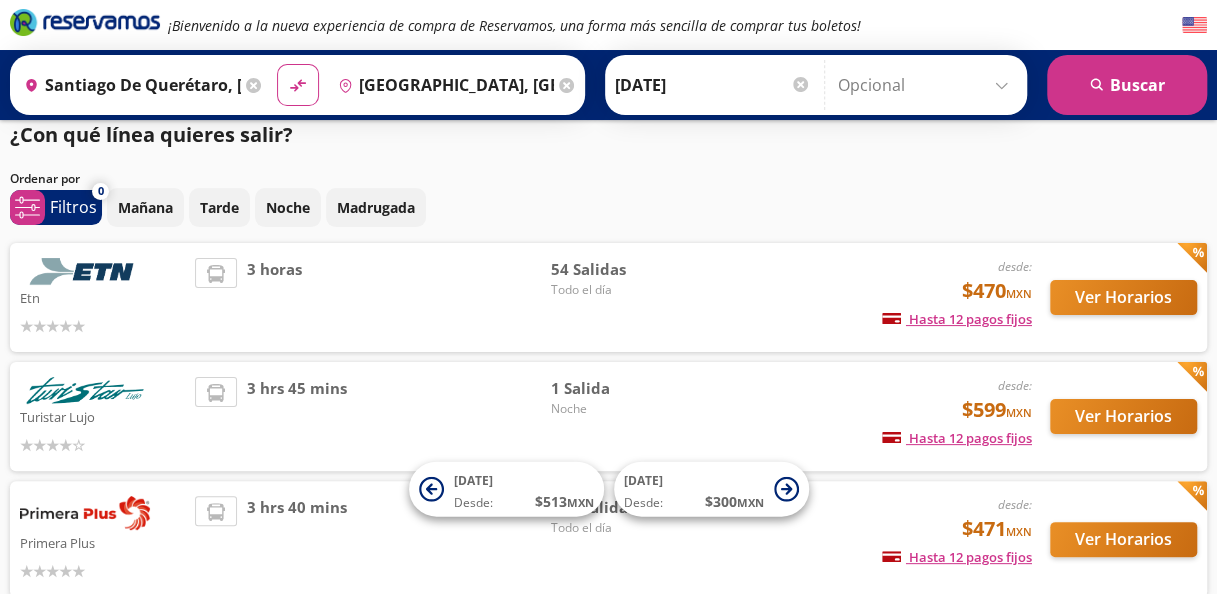 scroll, scrollTop: 20, scrollLeft: 0, axis: vertical 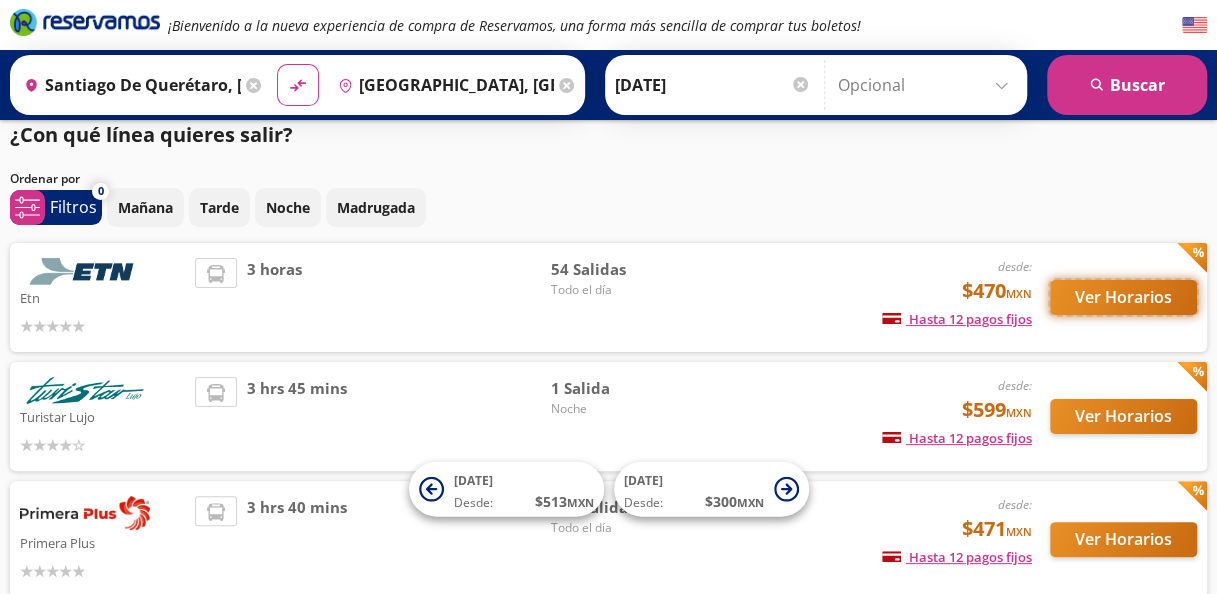 click on "Ver Horarios" at bounding box center (1123, 297) 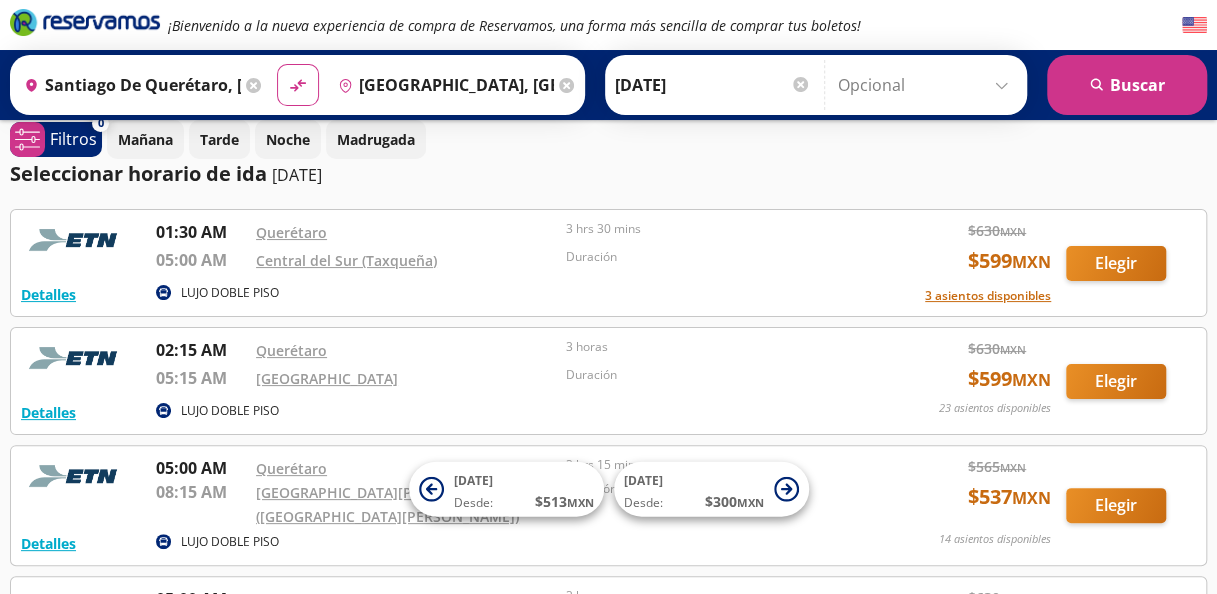 scroll, scrollTop: 0, scrollLeft: 0, axis: both 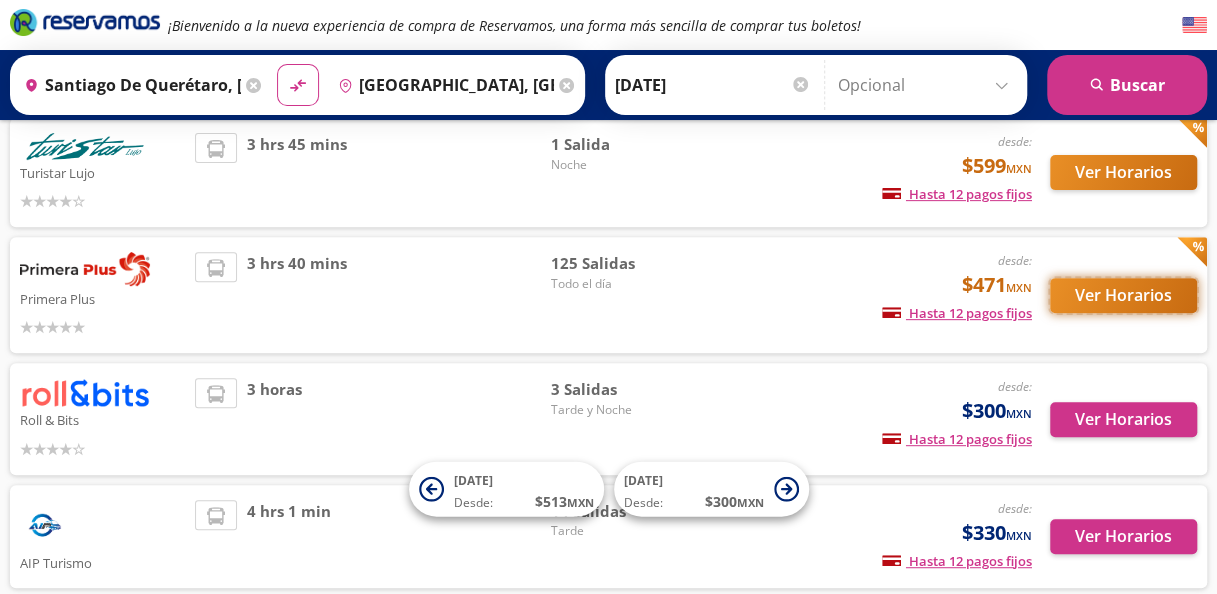 click on "Ver Horarios" at bounding box center (1123, 295) 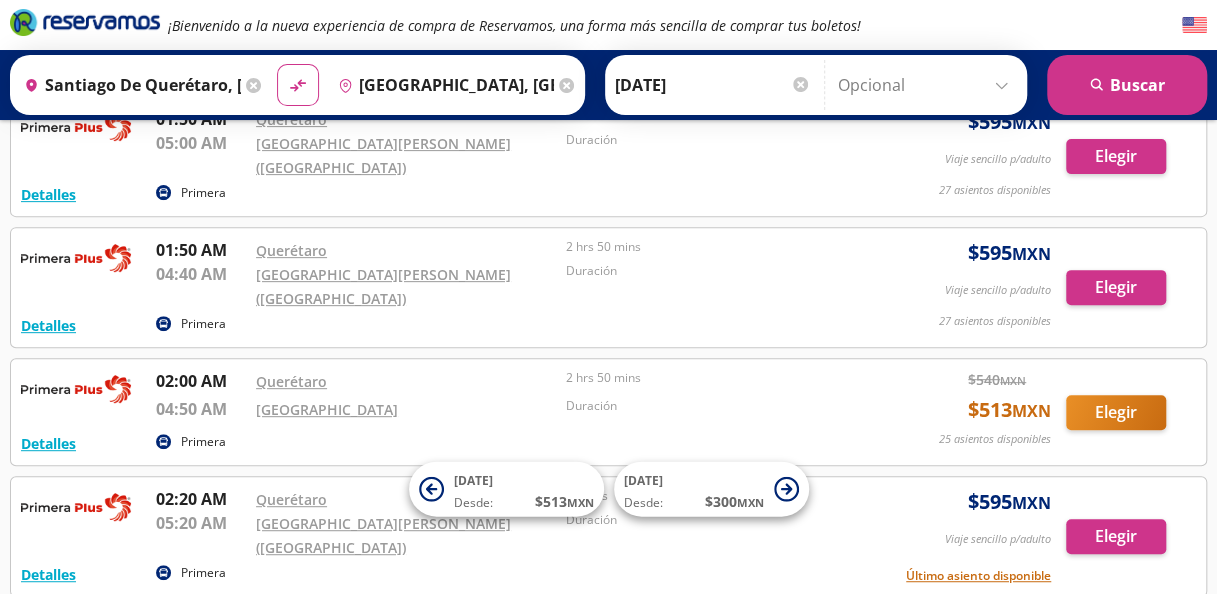 scroll, scrollTop: 0, scrollLeft: 0, axis: both 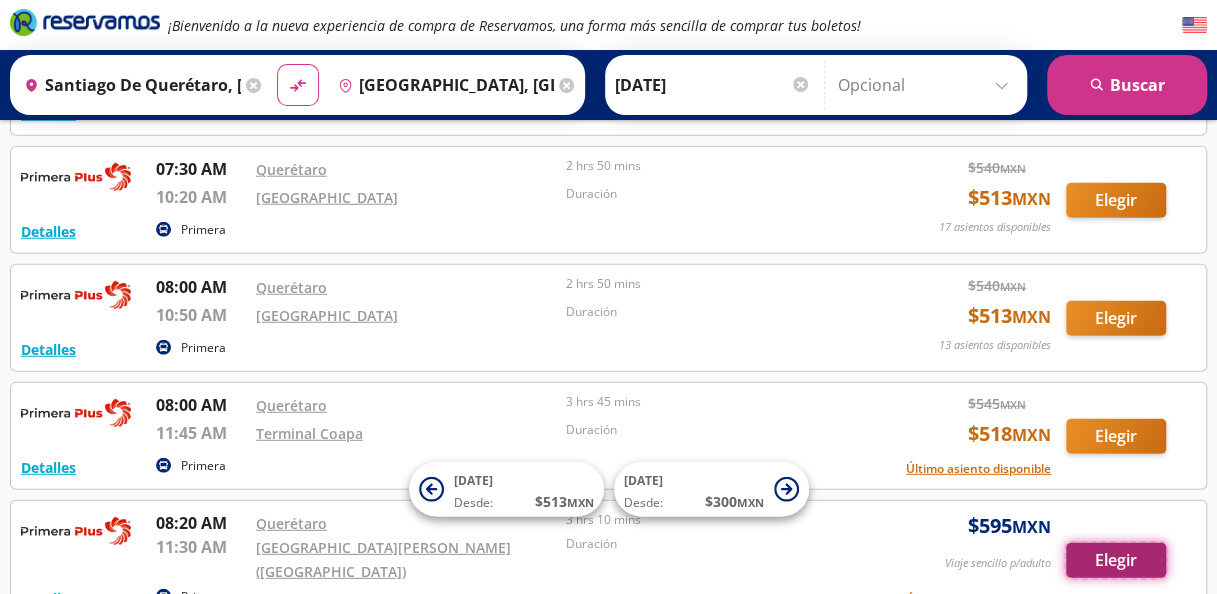 click on "Elegir" at bounding box center (1116, 560) 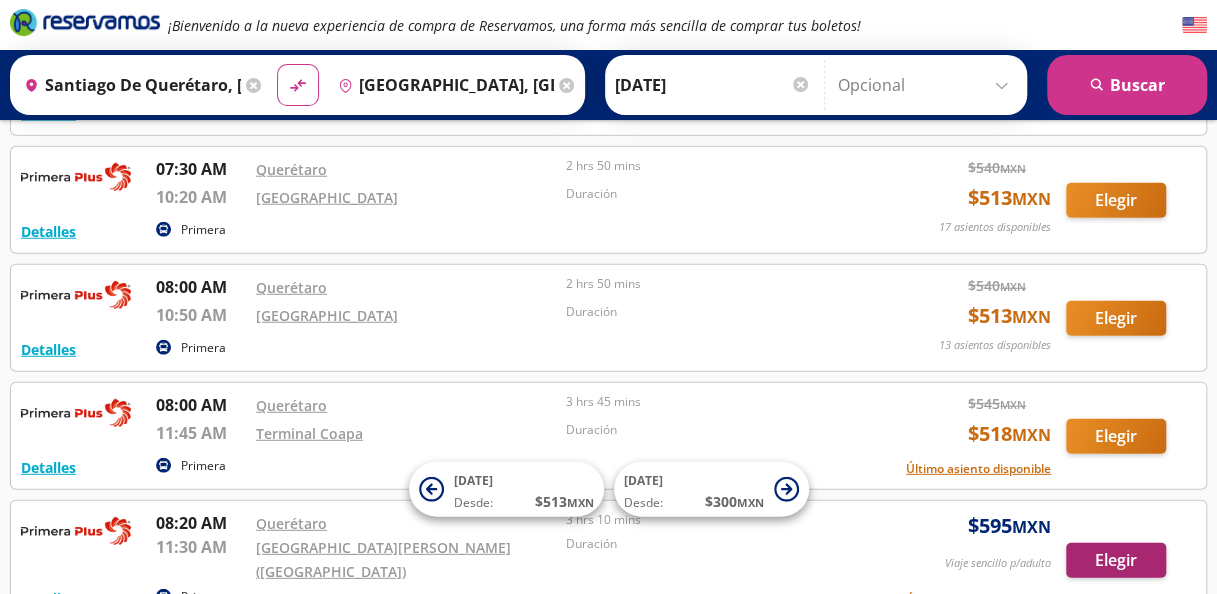 scroll, scrollTop: 0, scrollLeft: 0, axis: both 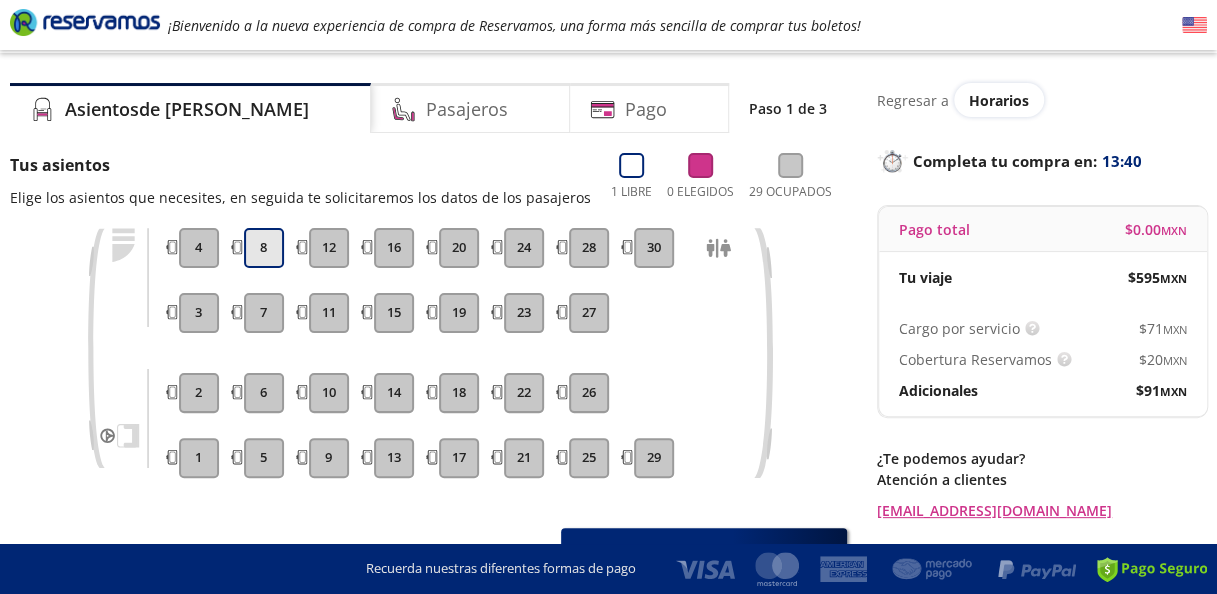 click on "8" at bounding box center (264, 248) 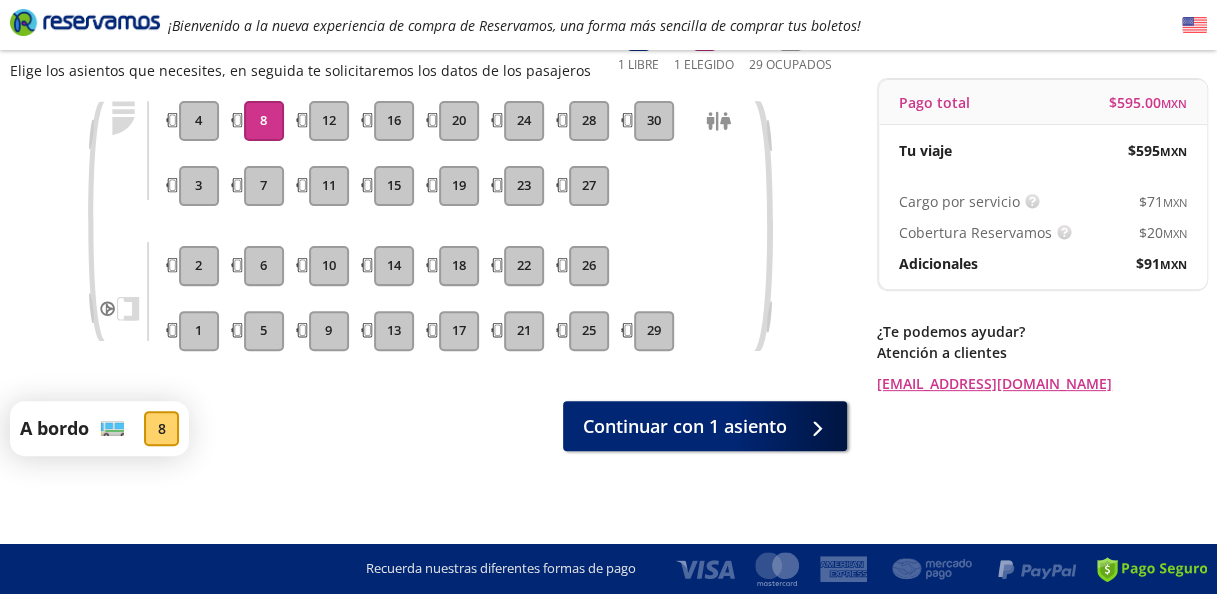 scroll, scrollTop: 173, scrollLeft: 0, axis: vertical 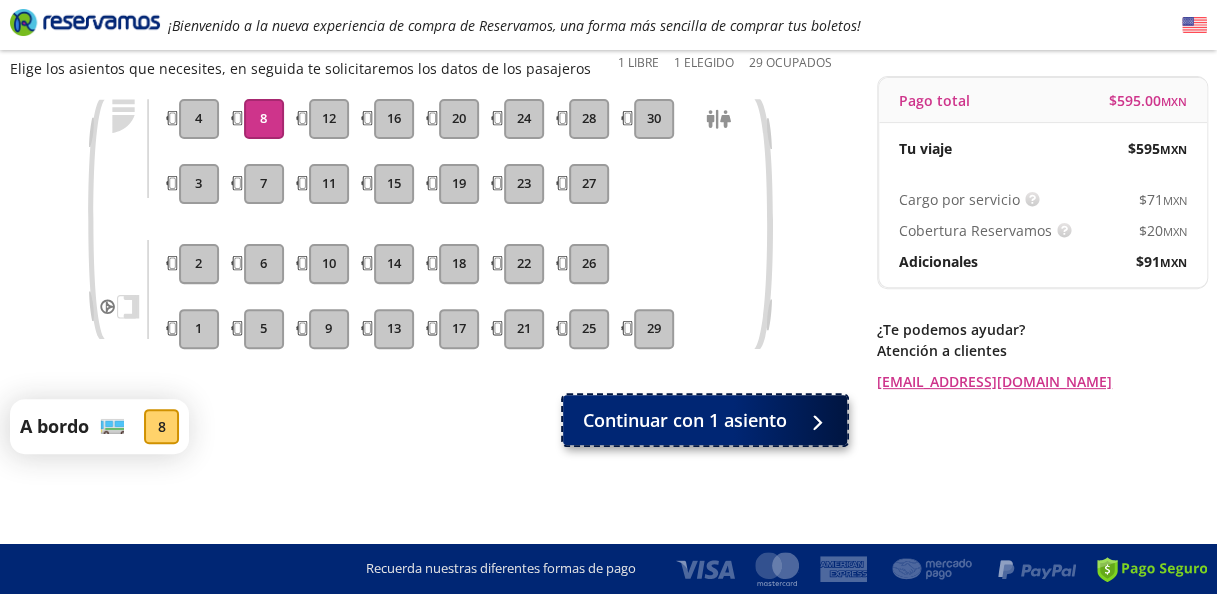 click on "Continuar con 1 asiento" at bounding box center [685, 420] 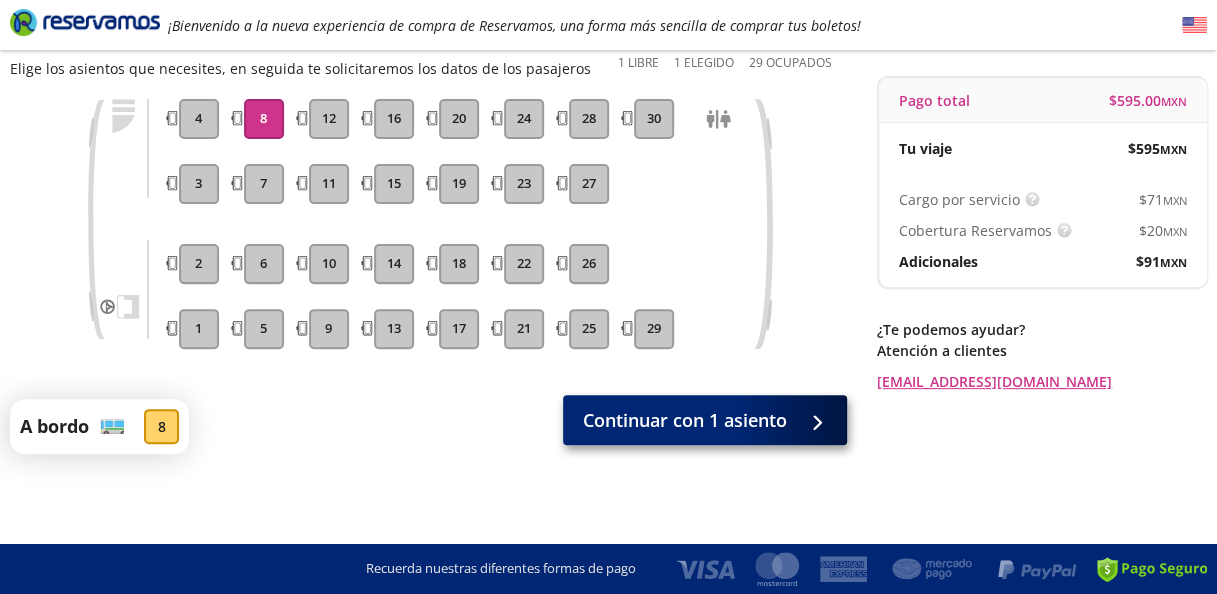 scroll, scrollTop: 0, scrollLeft: 0, axis: both 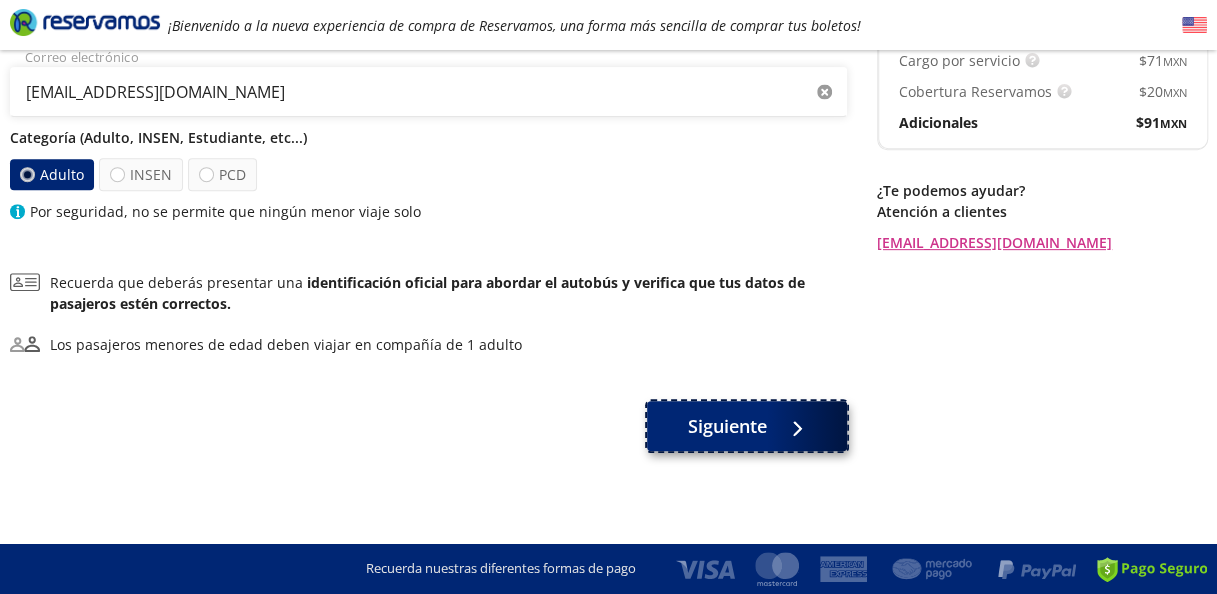 click on "Siguiente" at bounding box center [727, 426] 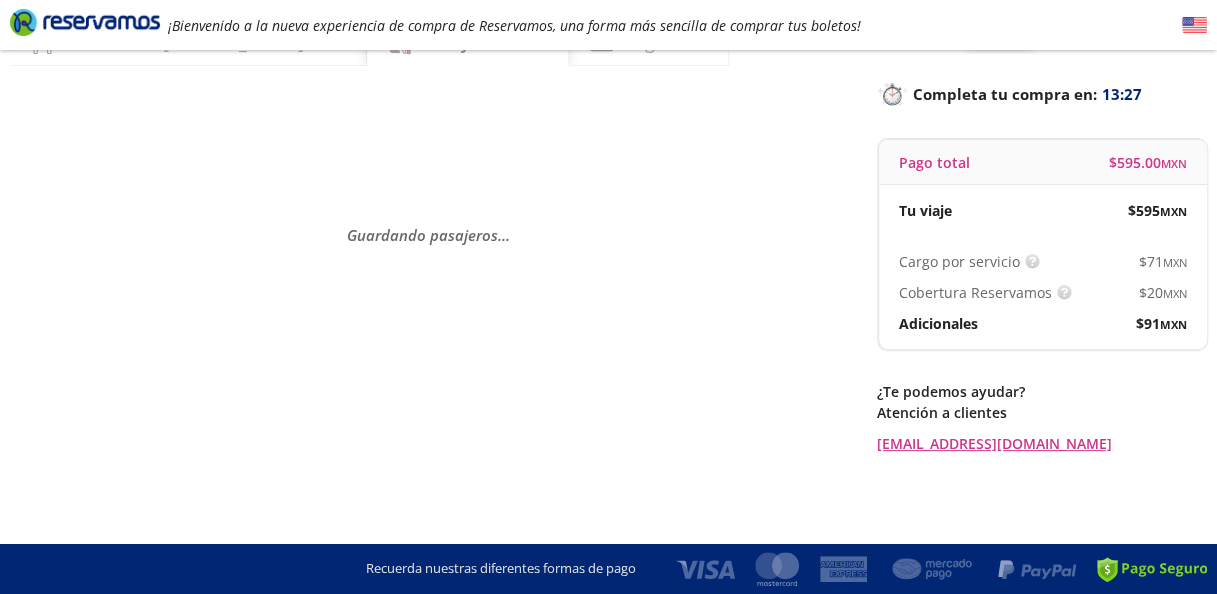 scroll, scrollTop: 0, scrollLeft: 0, axis: both 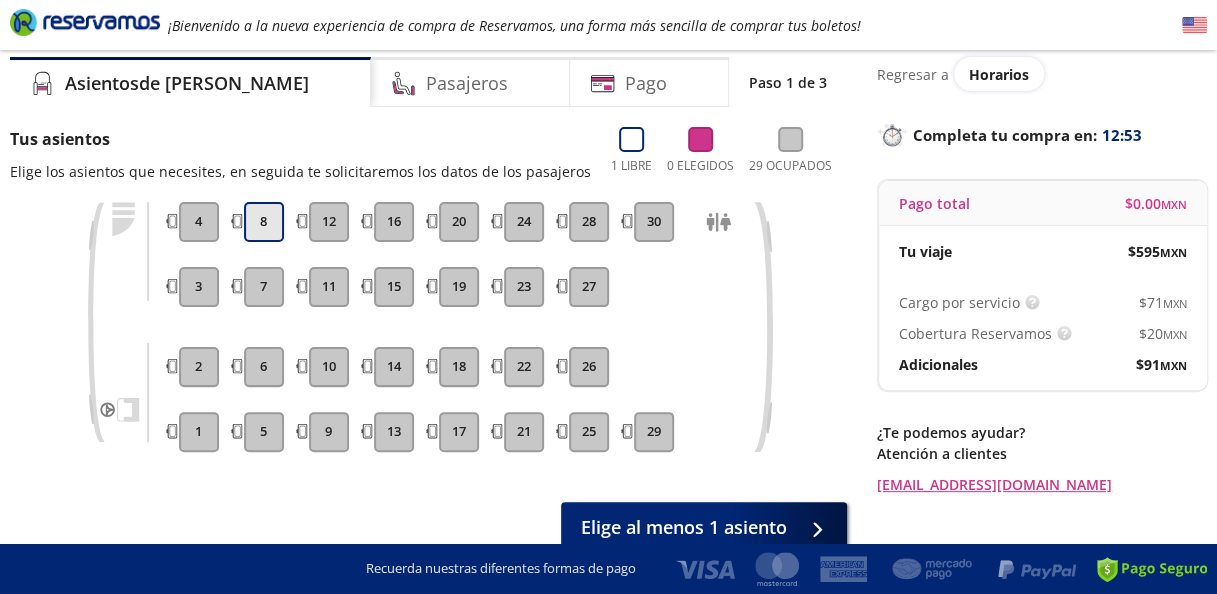 click on "8" at bounding box center (264, 222) 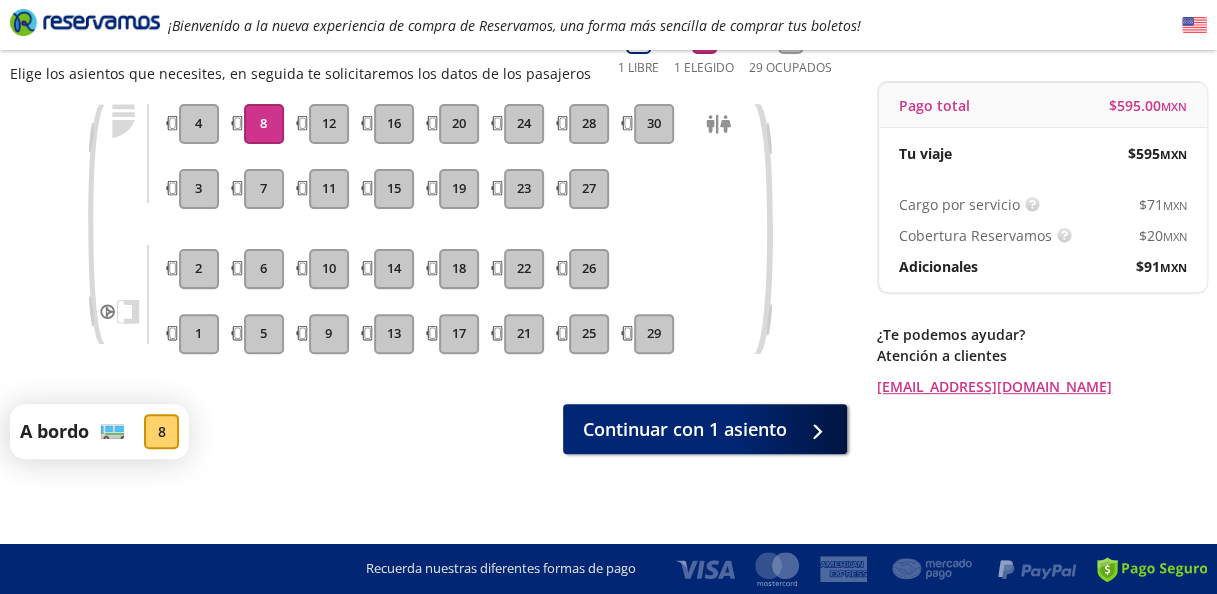 scroll, scrollTop: 173, scrollLeft: 0, axis: vertical 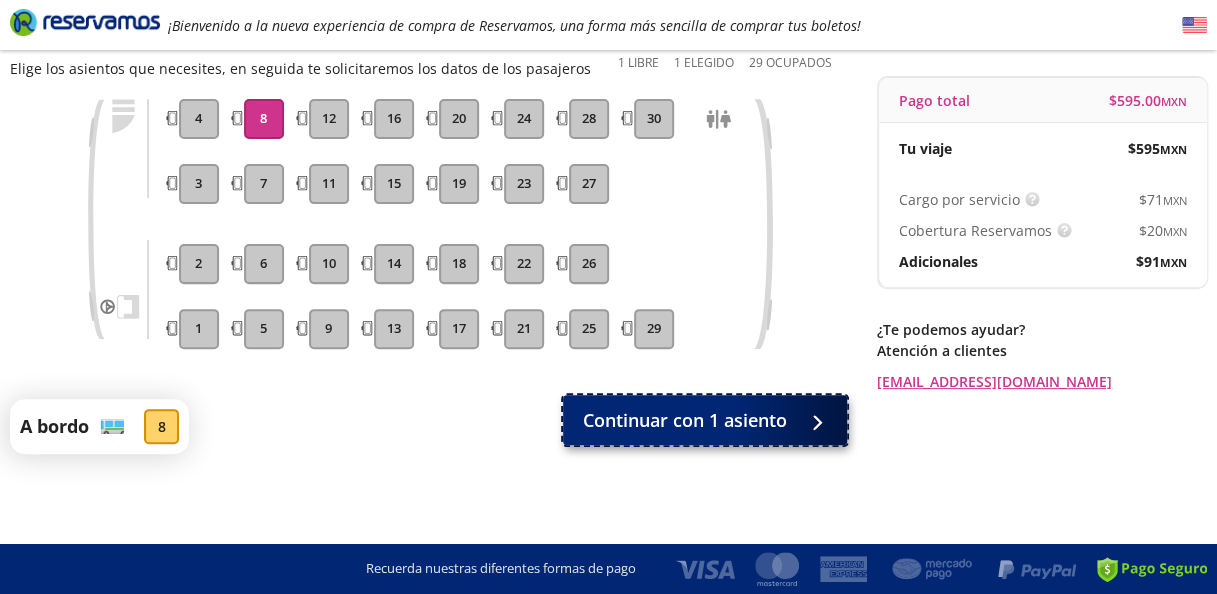 click on "Continuar con 1 asiento" at bounding box center [685, 420] 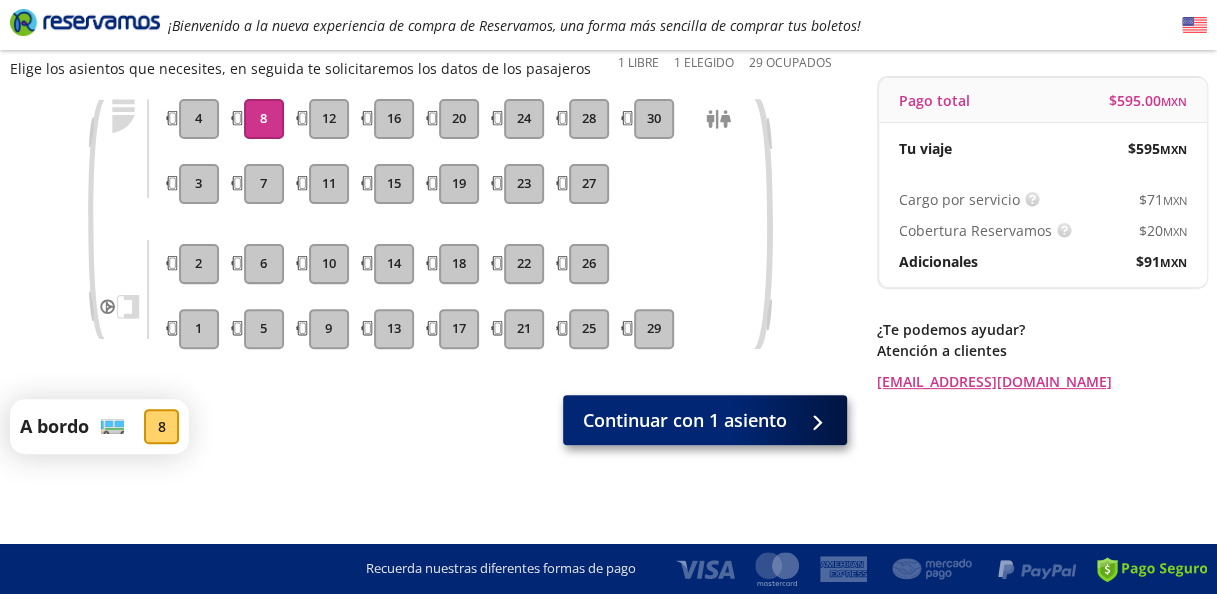 scroll, scrollTop: 0, scrollLeft: 0, axis: both 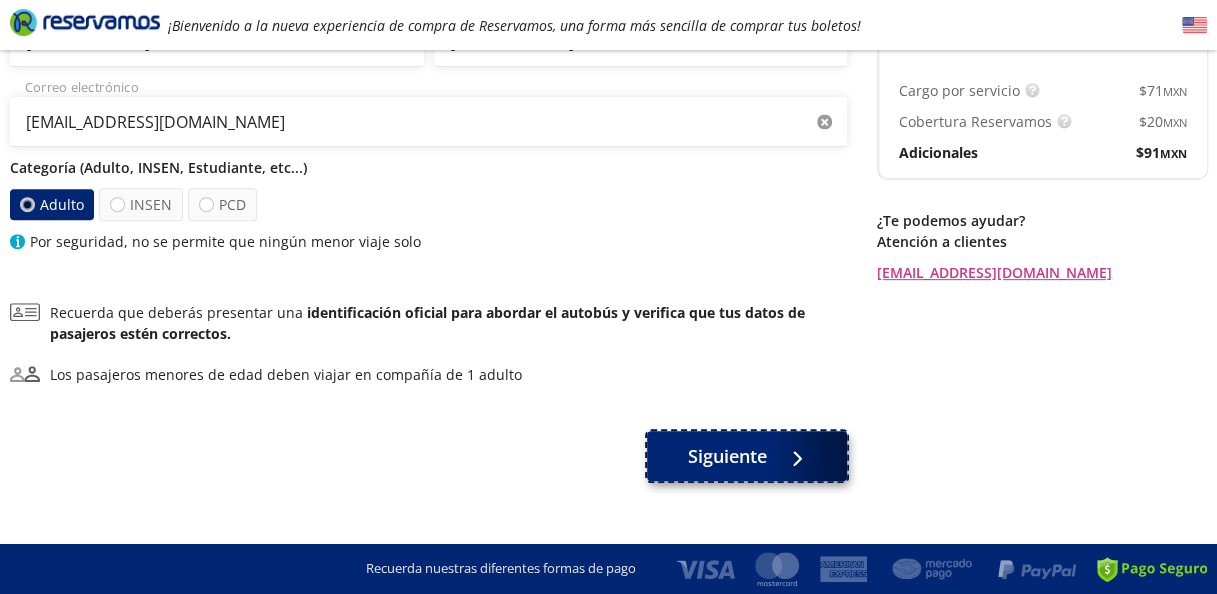 click on "Siguiente" at bounding box center (727, 456) 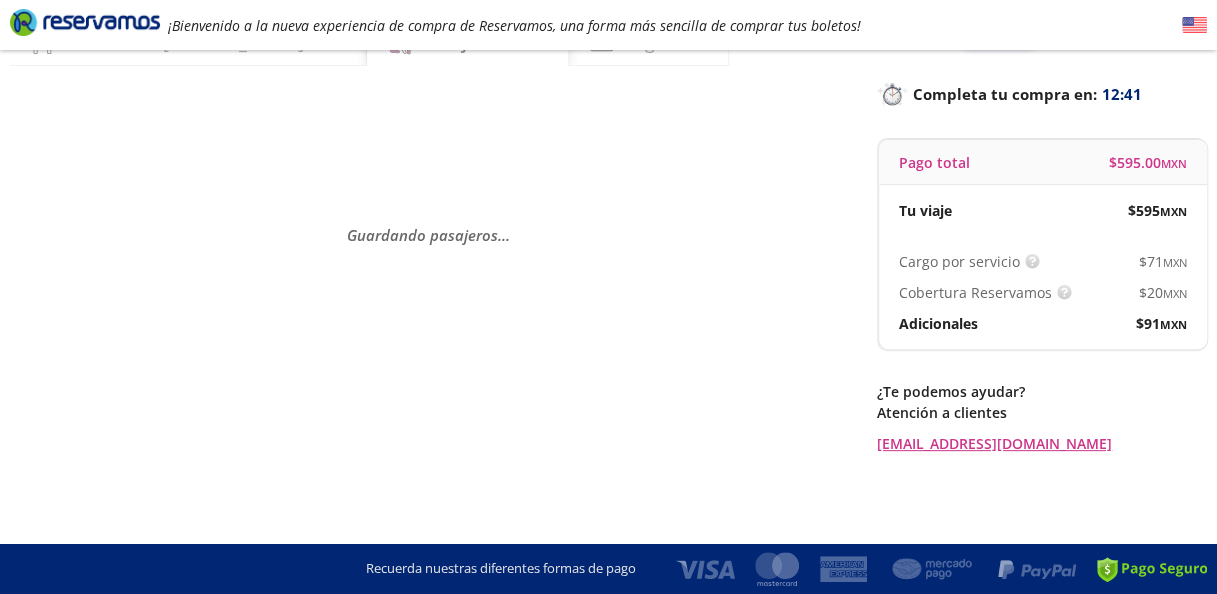 scroll, scrollTop: 0, scrollLeft: 0, axis: both 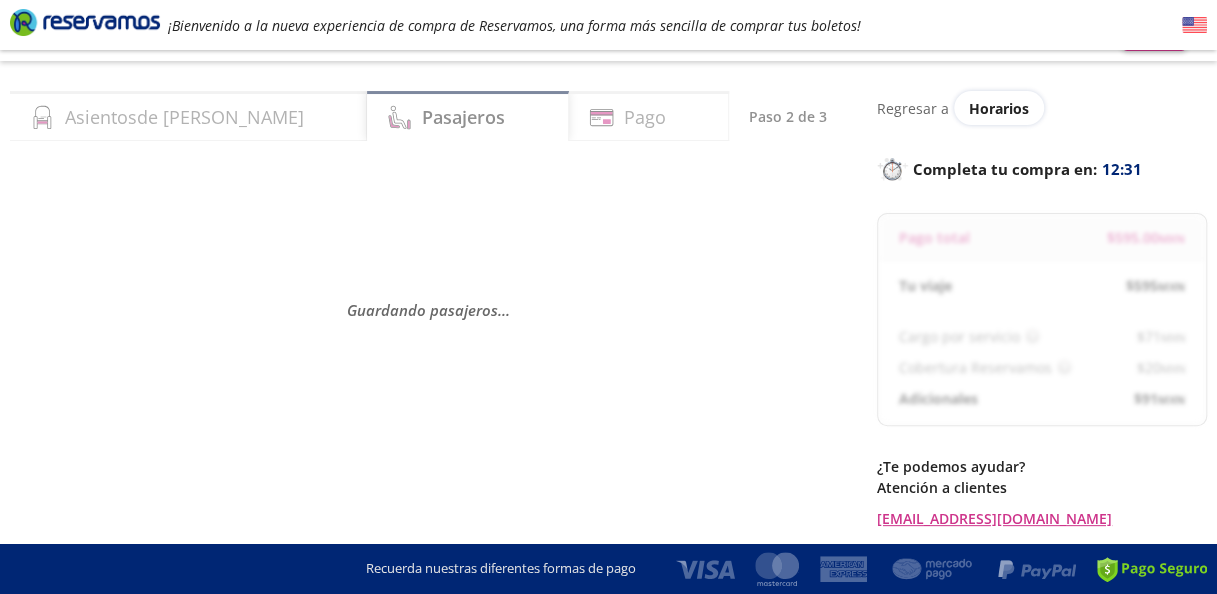 select on "MX" 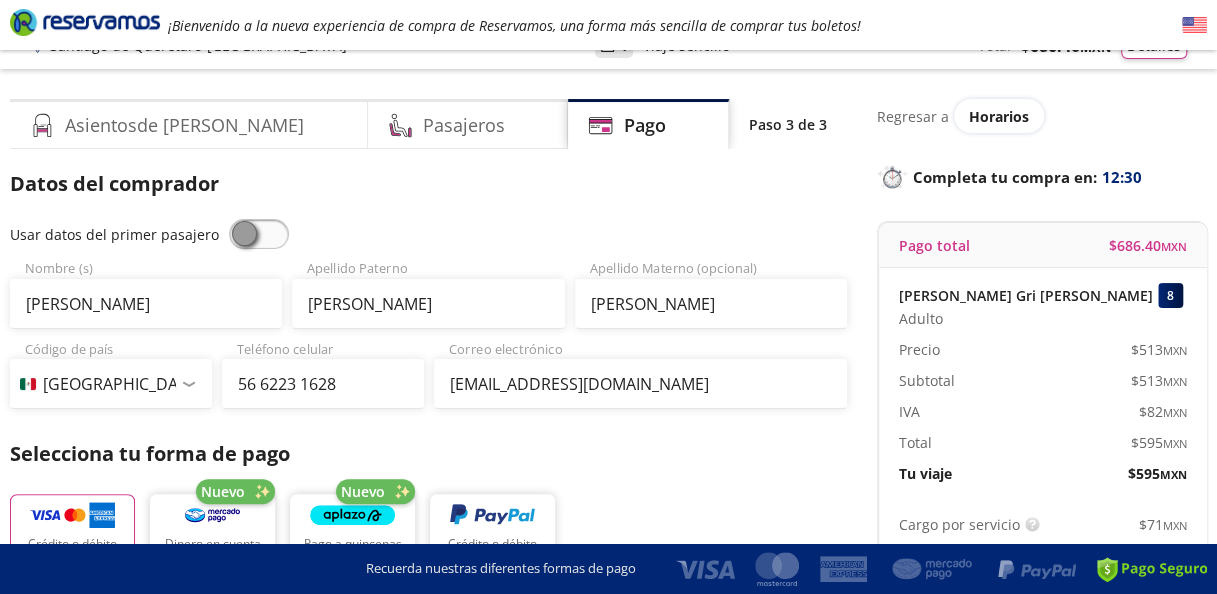 scroll, scrollTop: 0, scrollLeft: 0, axis: both 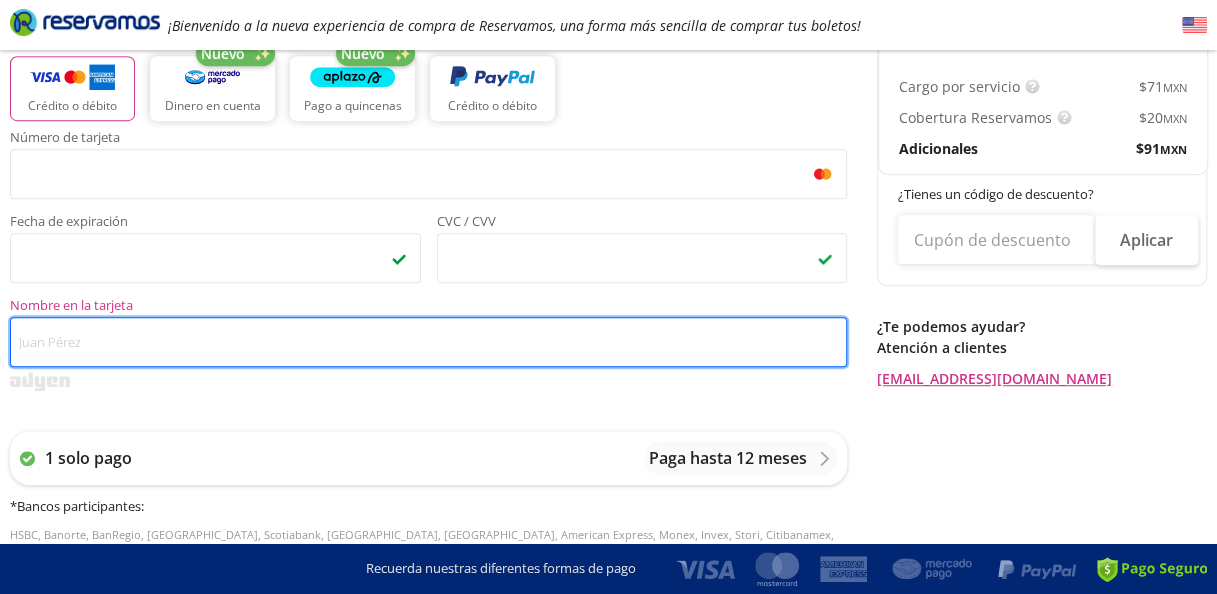 click on "Nombre en la tarjeta" at bounding box center [428, 342] 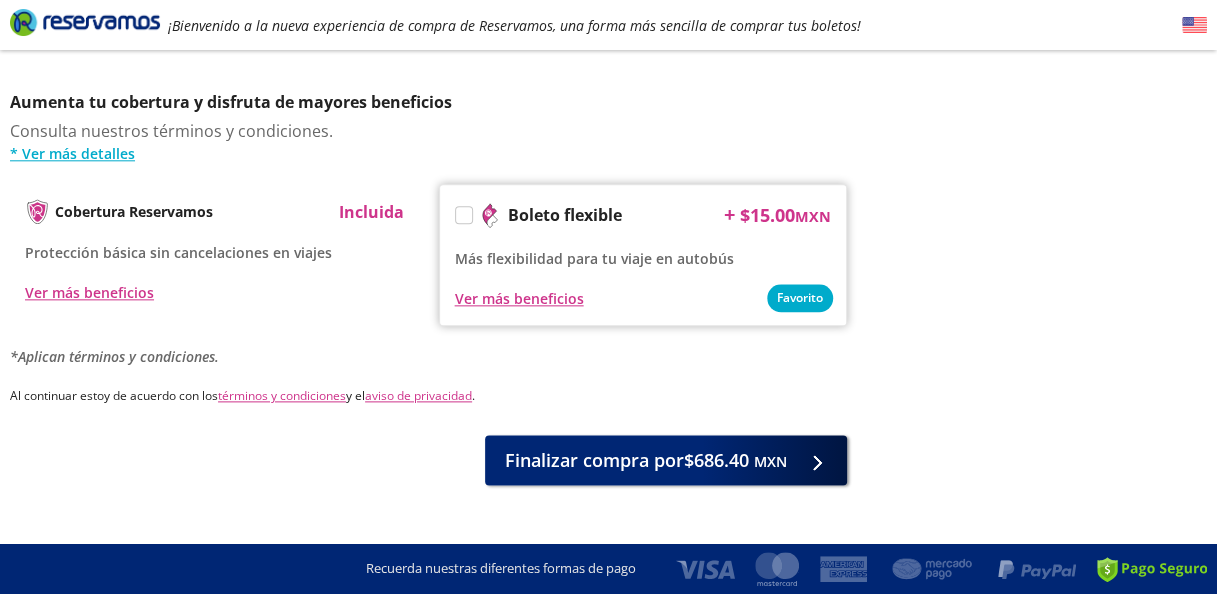 scroll, scrollTop: 1006, scrollLeft: 0, axis: vertical 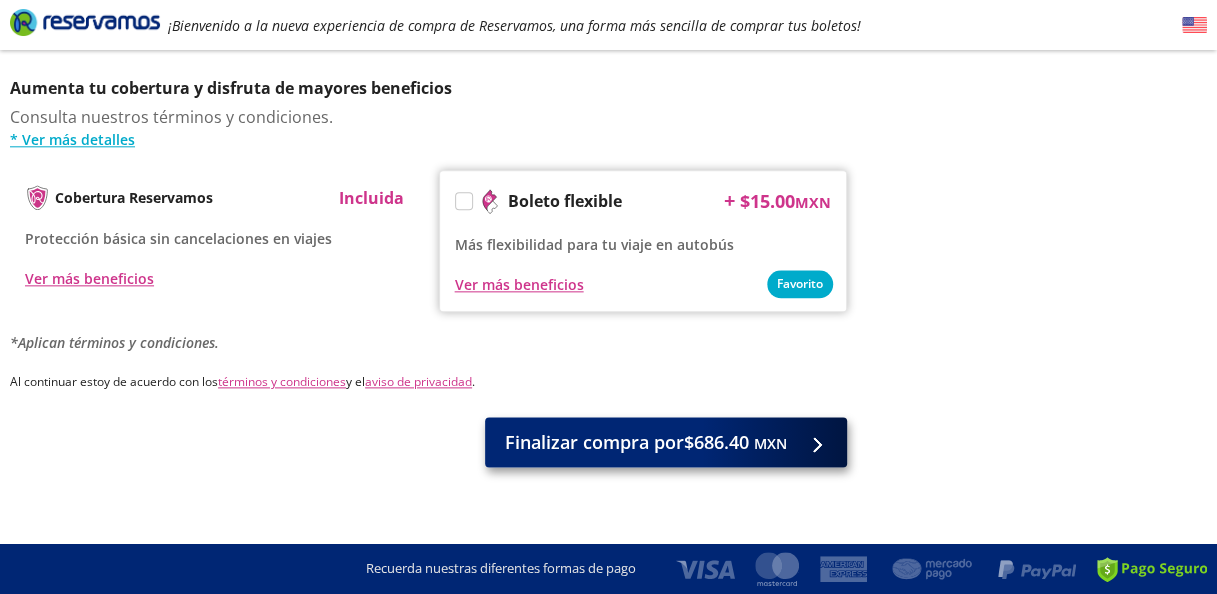 type on "[PERSON_NAME]" 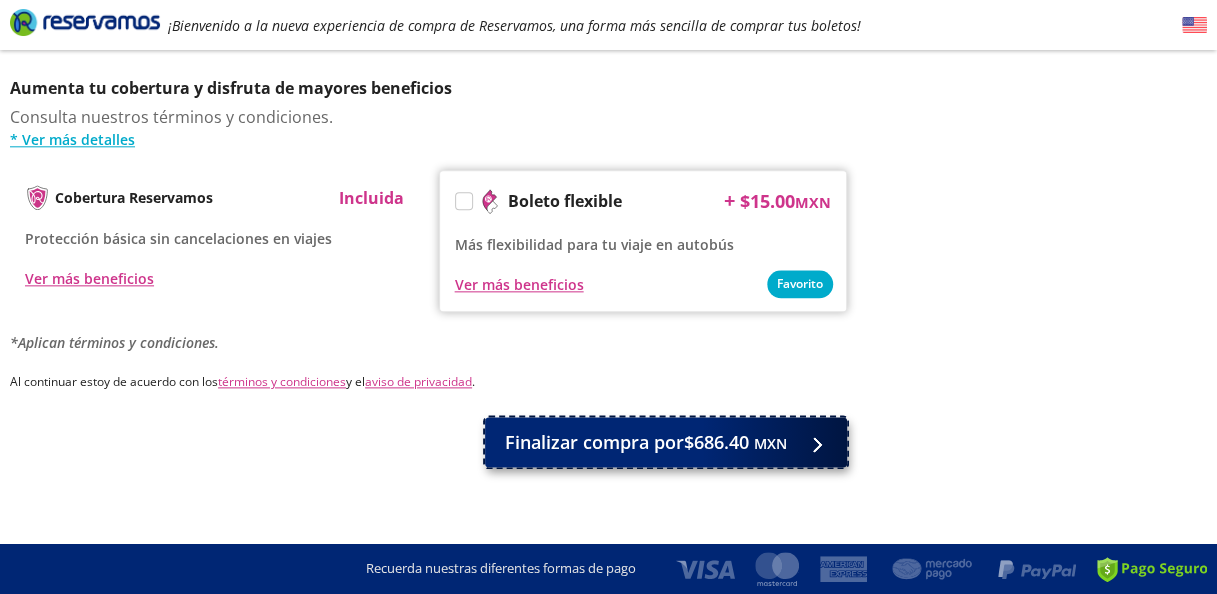 click on "Finalizar compra por  $686.40   MXN" at bounding box center (646, 442) 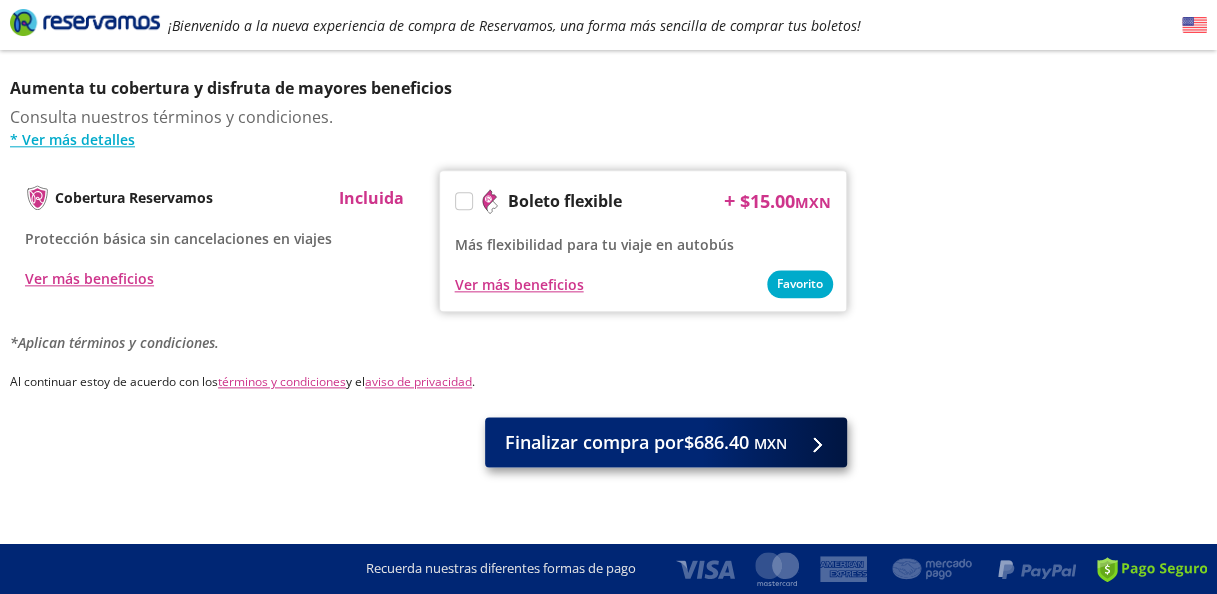 scroll, scrollTop: 0, scrollLeft: 0, axis: both 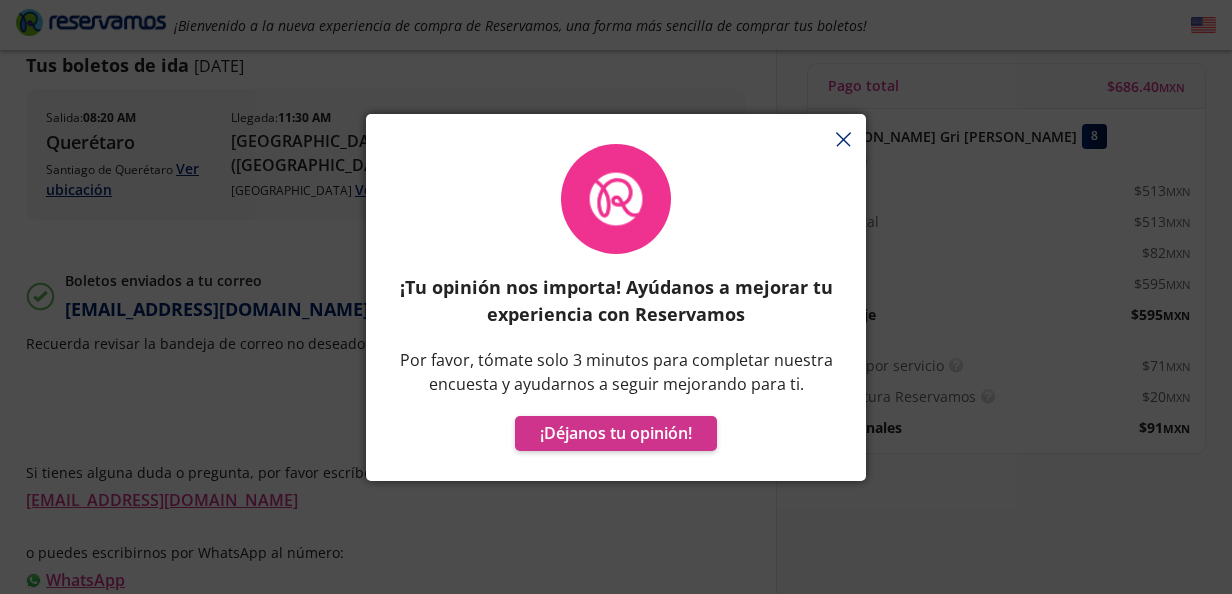 click 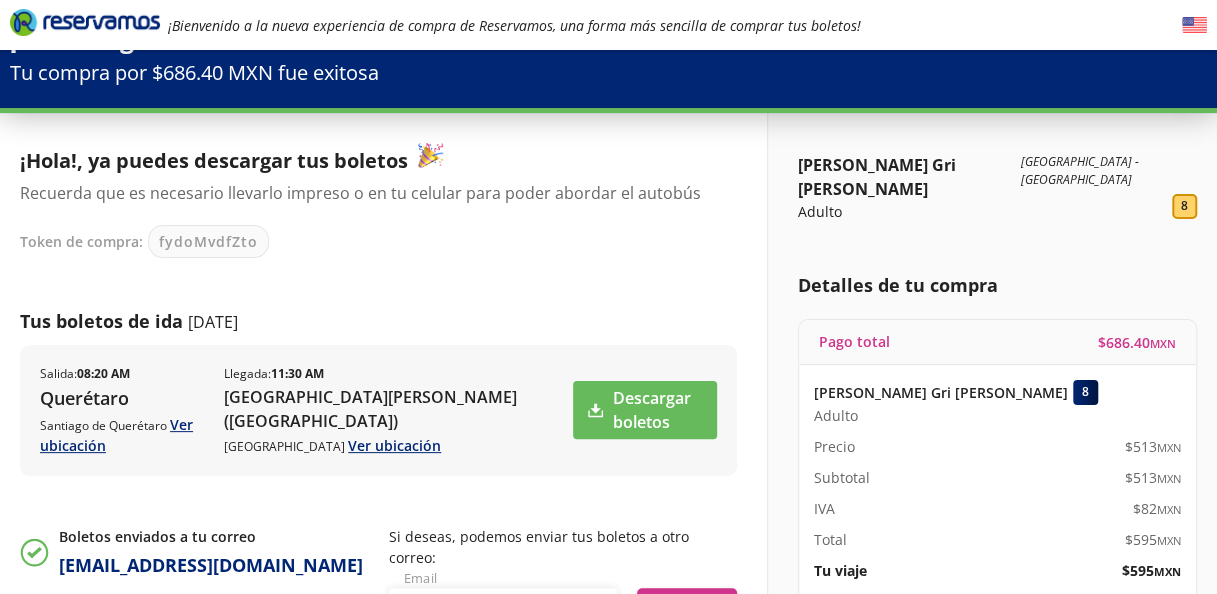 scroll, scrollTop: 13, scrollLeft: 0, axis: vertical 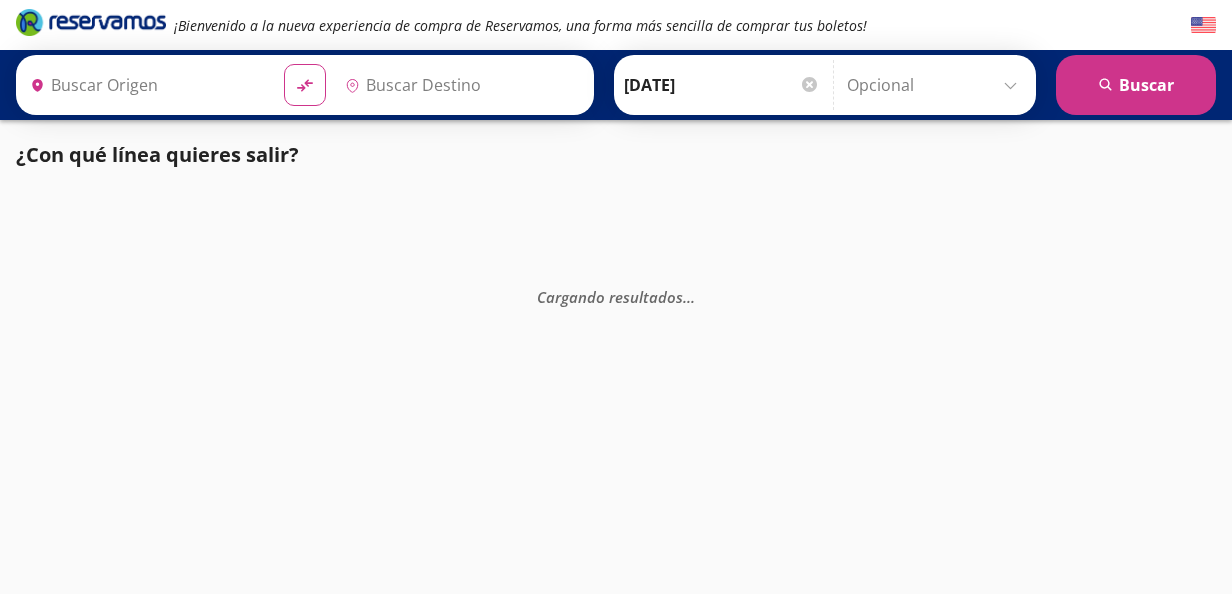 type on "Santiago de Querétaro, [GEOGRAPHIC_DATA]" 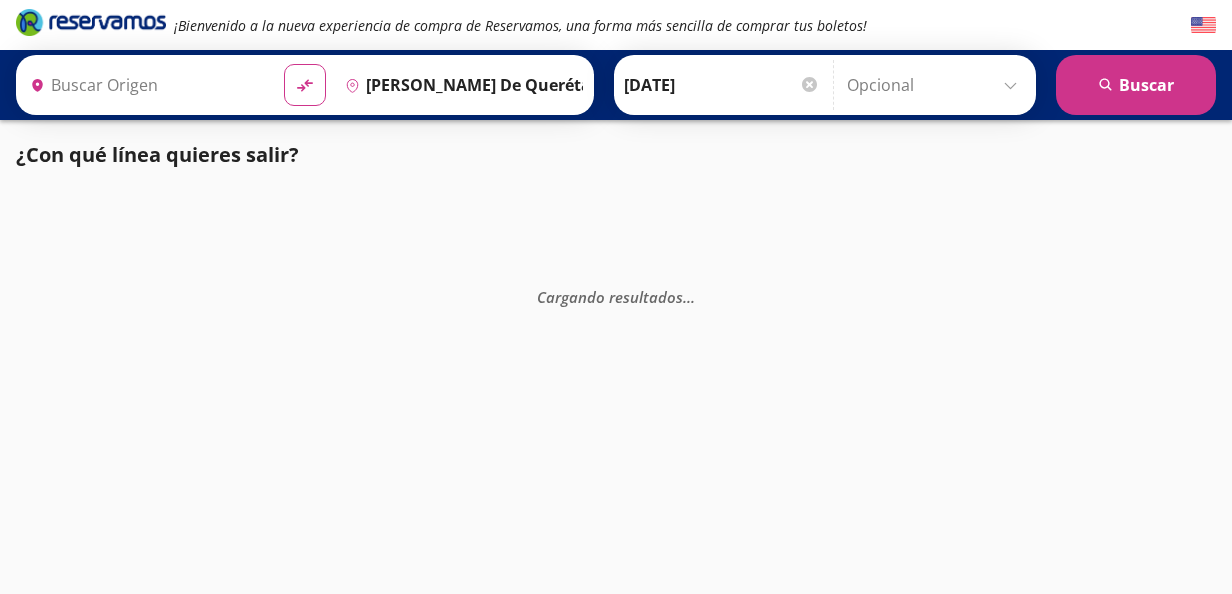 type on "Ciudad de México, Distrito Federal" 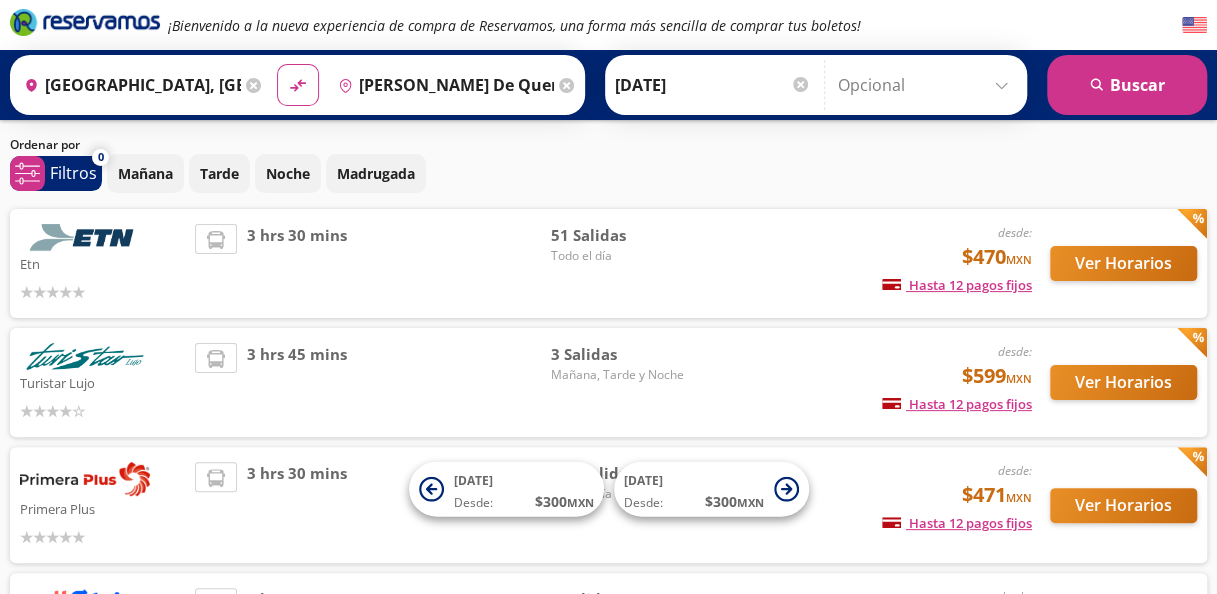scroll, scrollTop: 56, scrollLeft: 0, axis: vertical 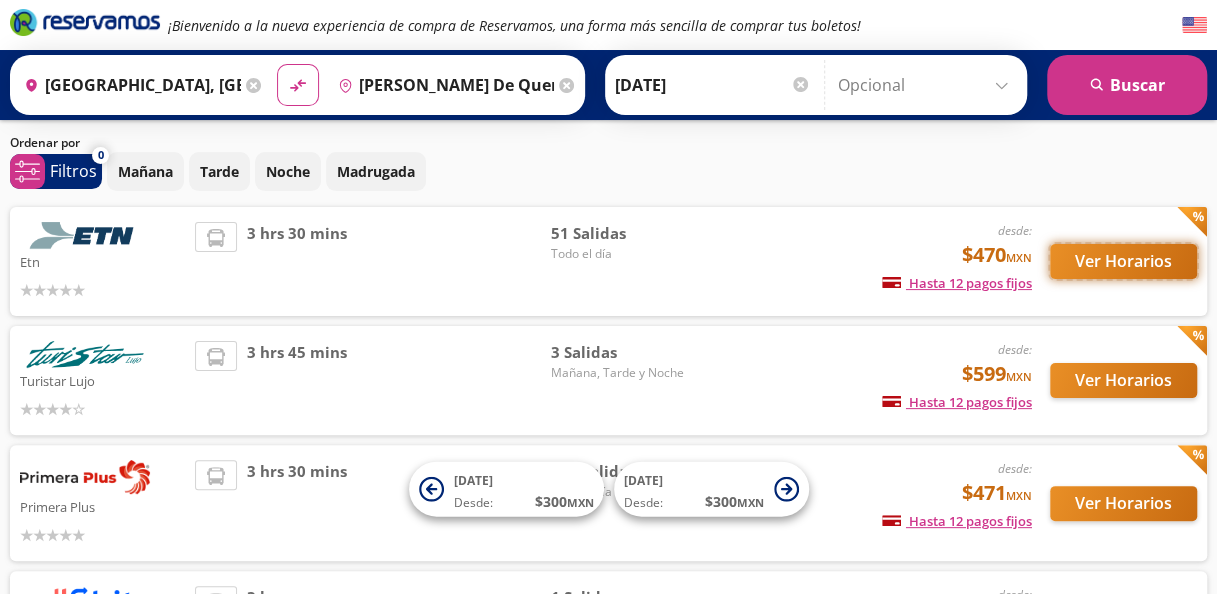 click on "Ver Horarios" at bounding box center [1123, 261] 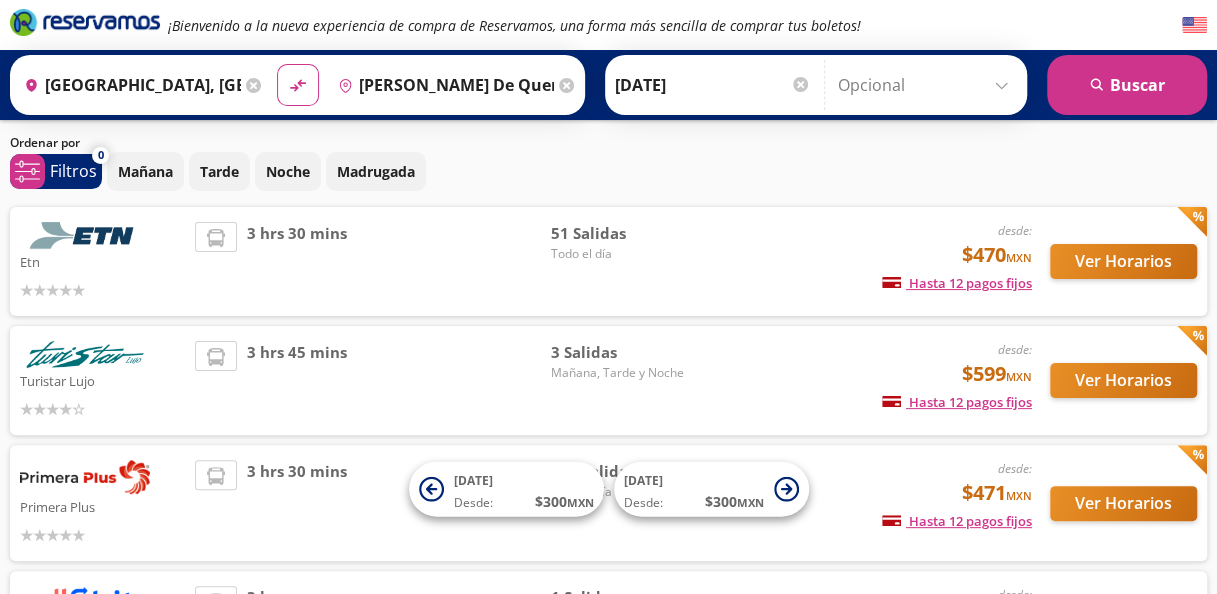 scroll, scrollTop: 0, scrollLeft: 0, axis: both 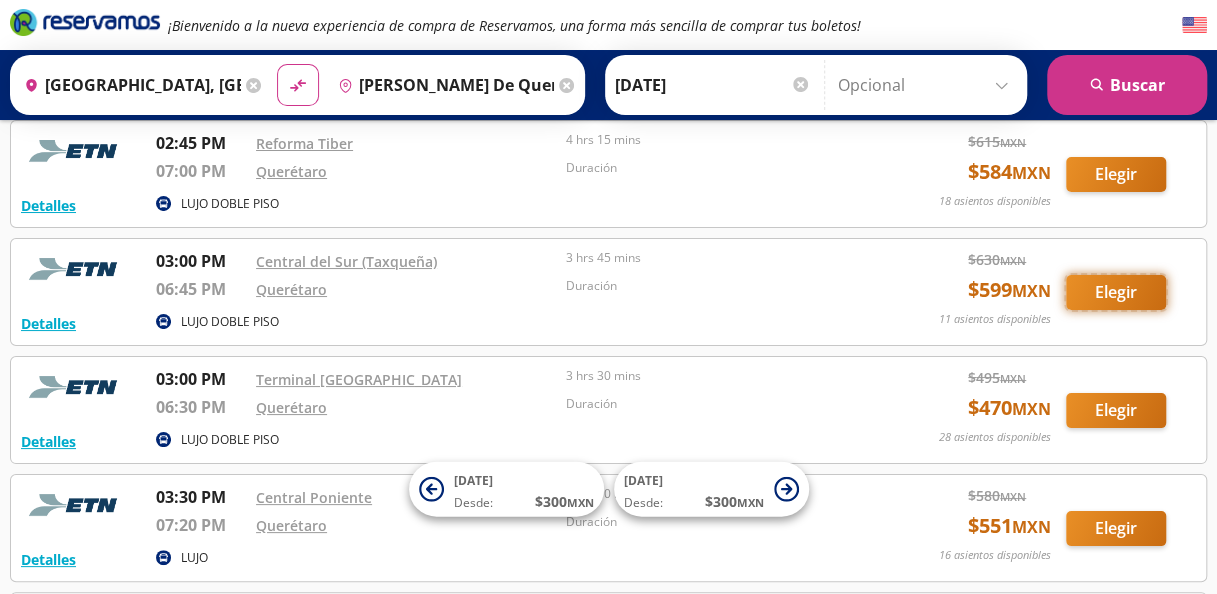 click on "Elegir" at bounding box center [1116, 292] 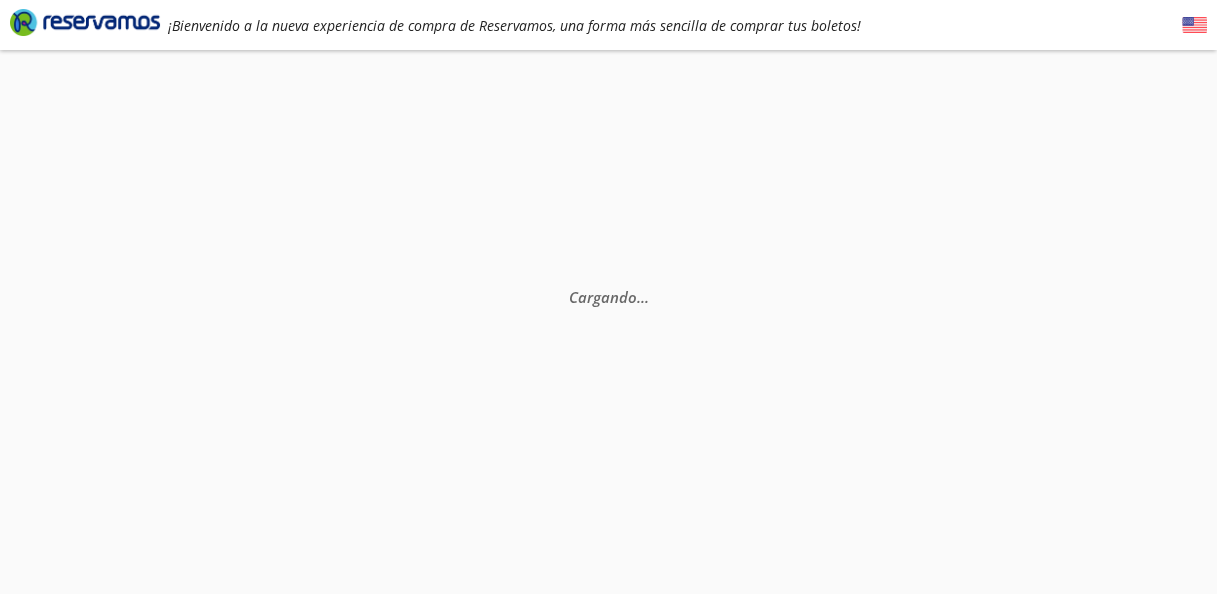 scroll, scrollTop: 0, scrollLeft: 0, axis: both 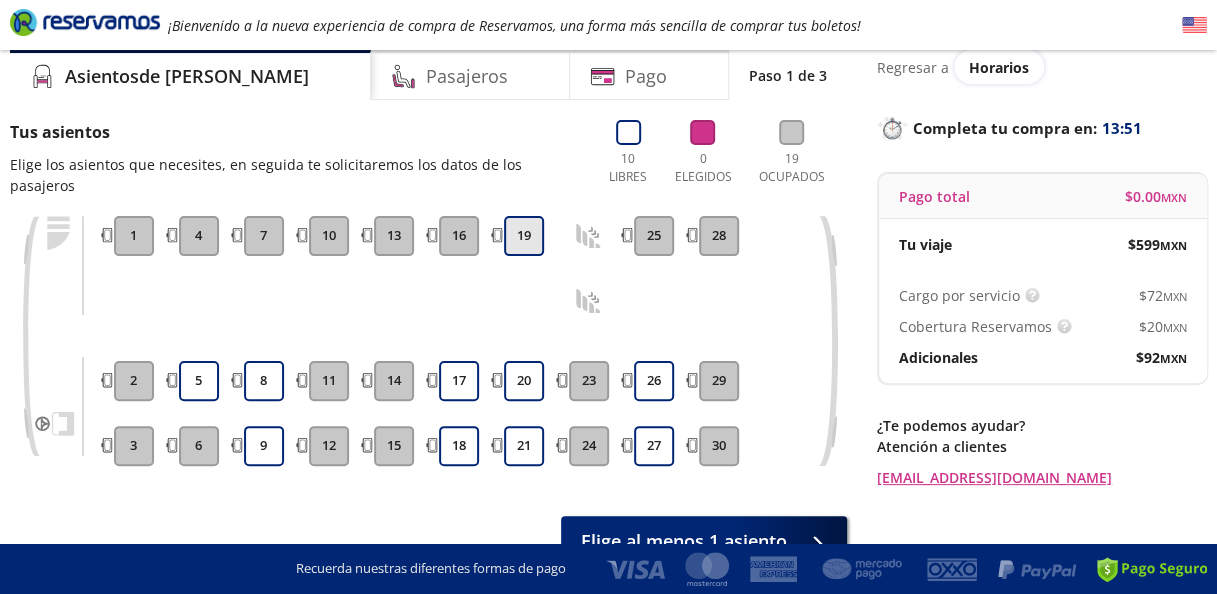 click on "19" at bounding box center (524, 236) 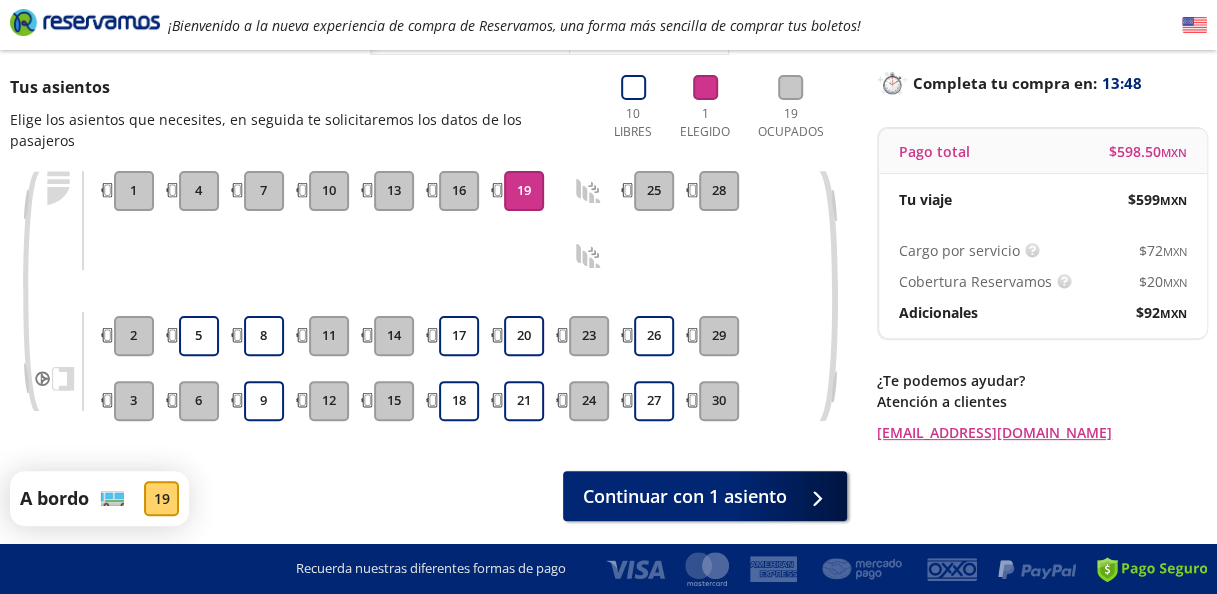 scroll, scrollTop: 173, scrollLeft: 0, axis: vertical 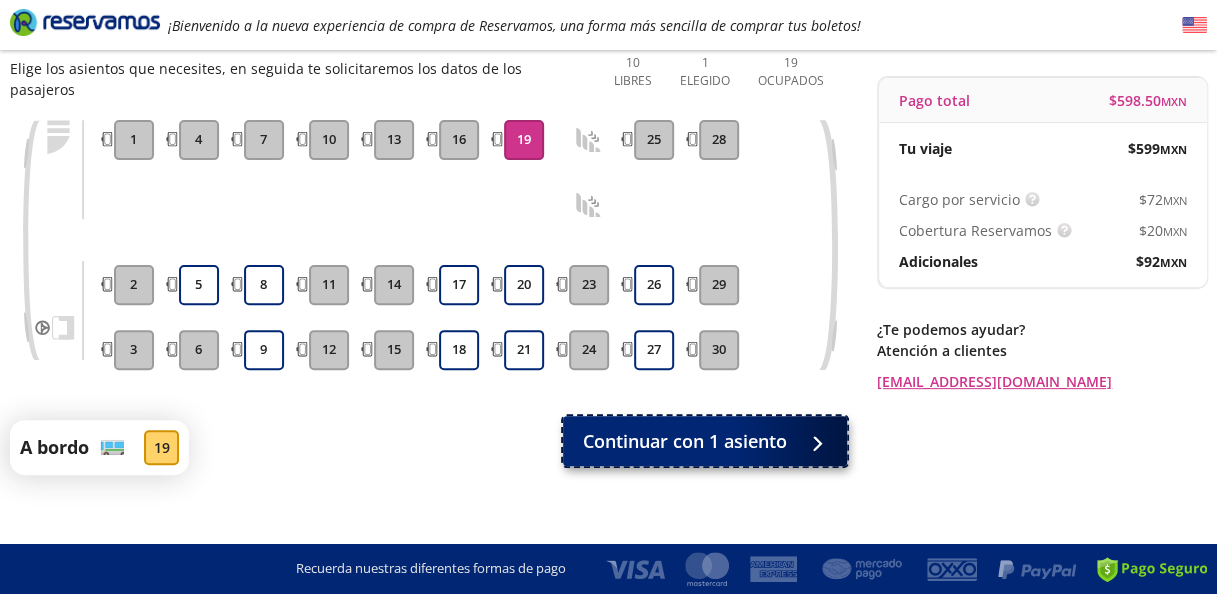 click on "Continuar con 1 asiento" at bounding box center [685, 441] 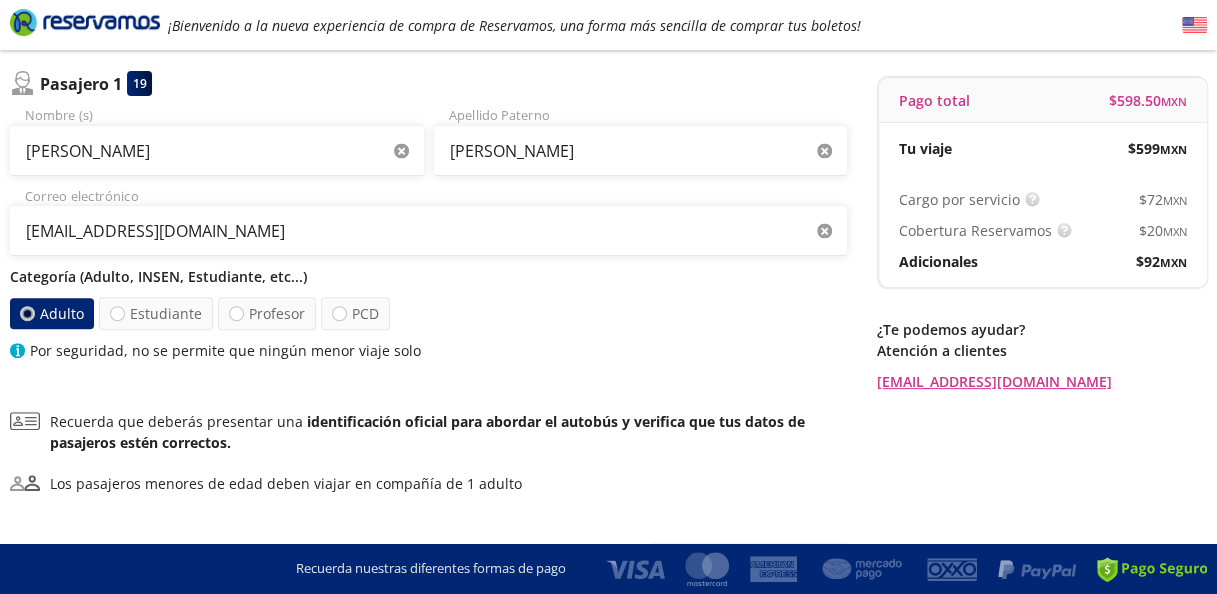 scroll, scrollTop: 0, scrollLeft: 0, axis: both 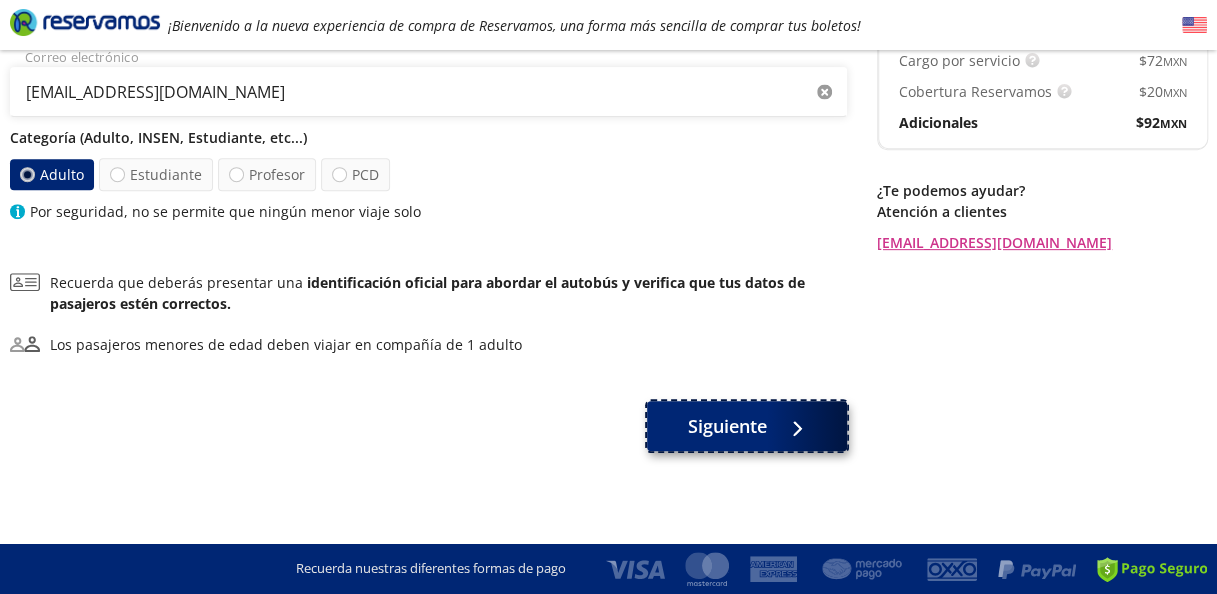 click on "Siguiente" at bounding box center (727, 426) 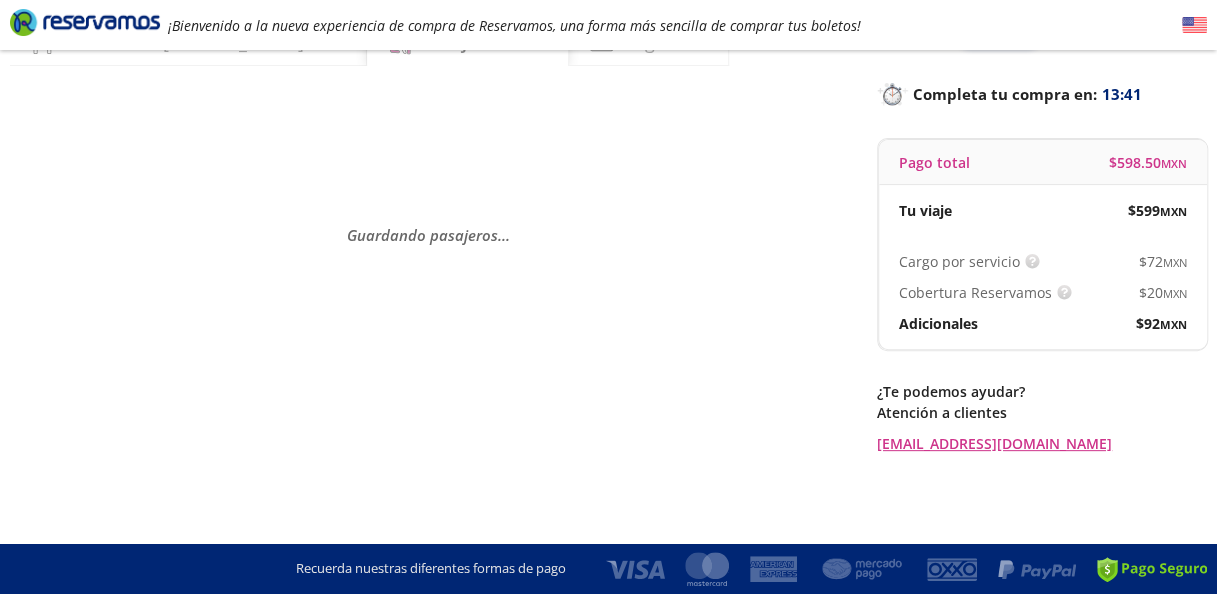 scroll, scrollTop: 0, scrollLeft: 0, axis: both 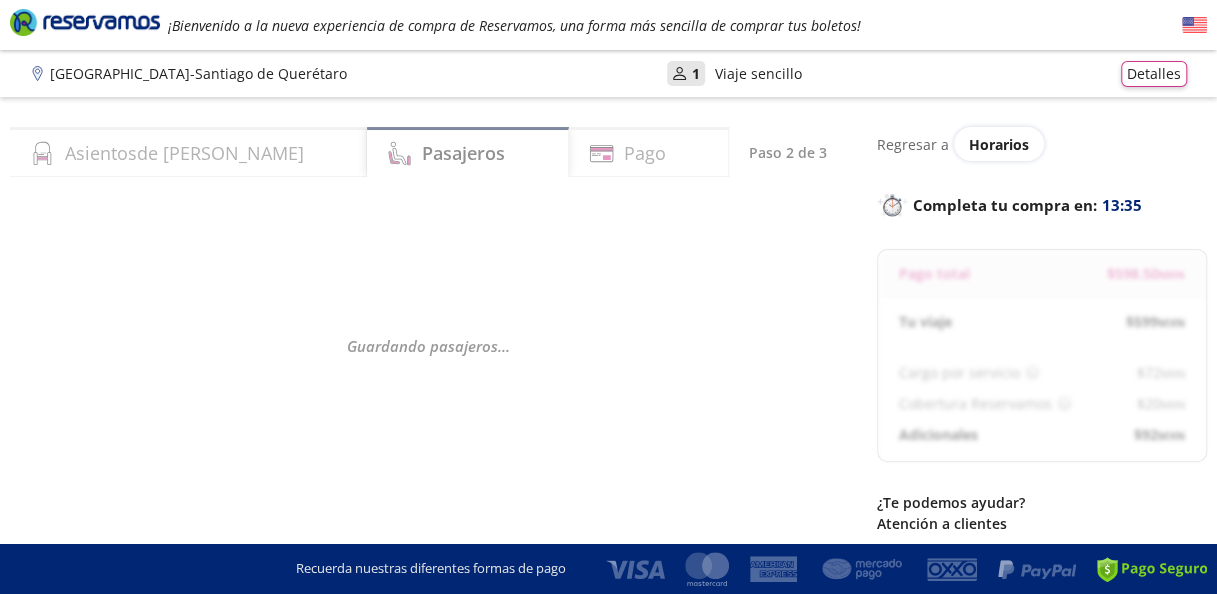 select on "MX" 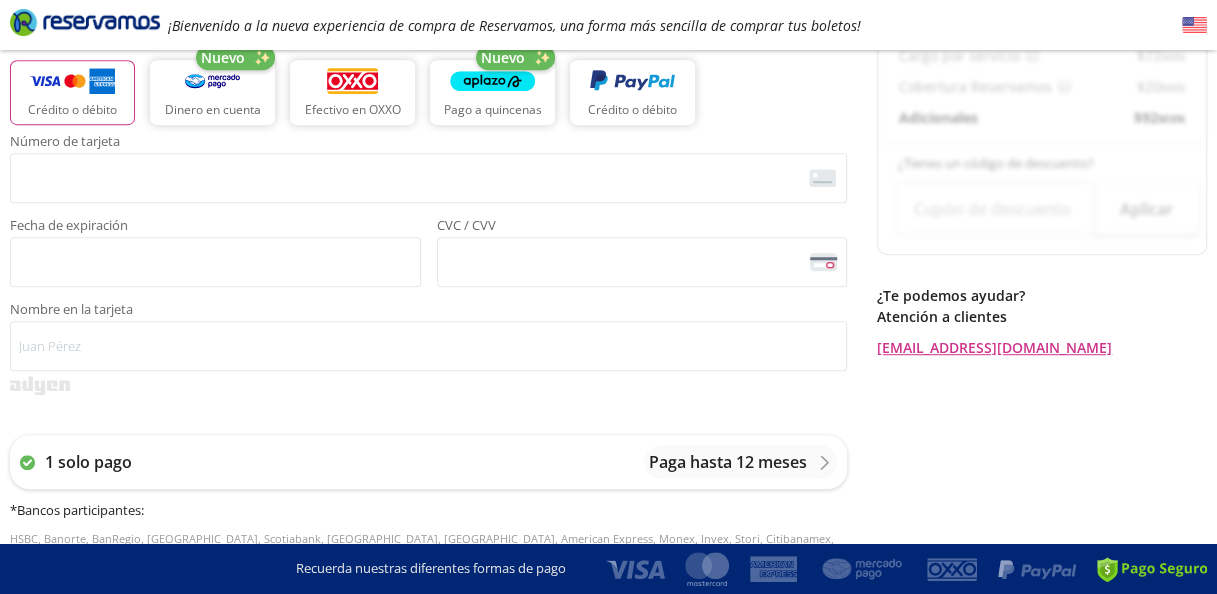 scroll, scrollTop: 0, scrollLeft: 0, axis: both 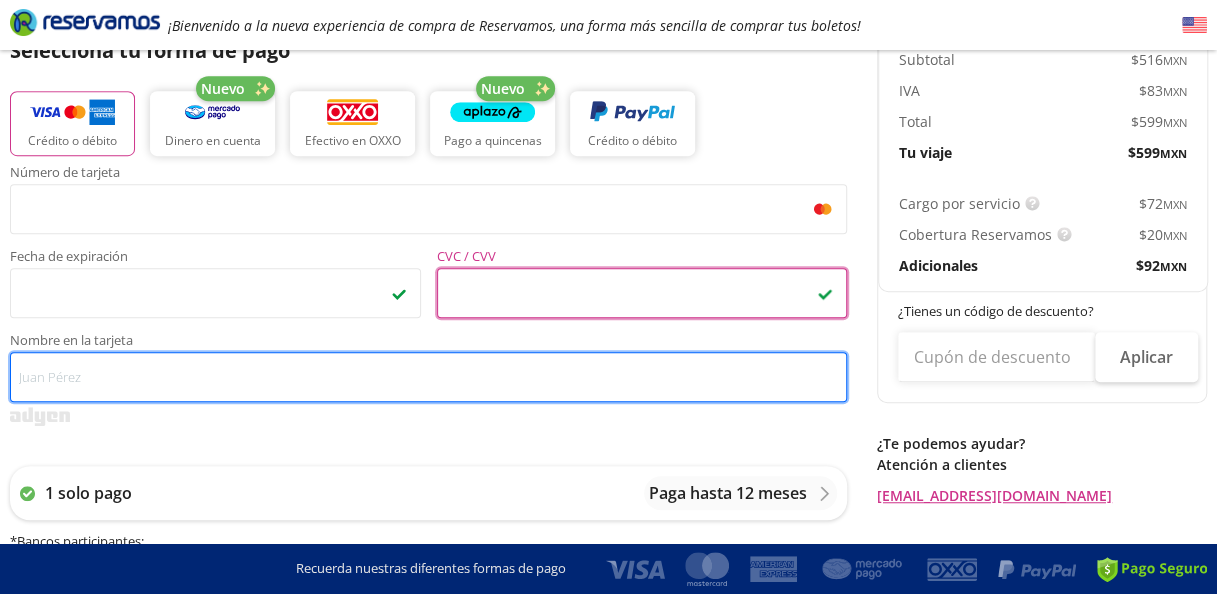click on "Nombre en la tarjeta" at bounding box center [428, 377] 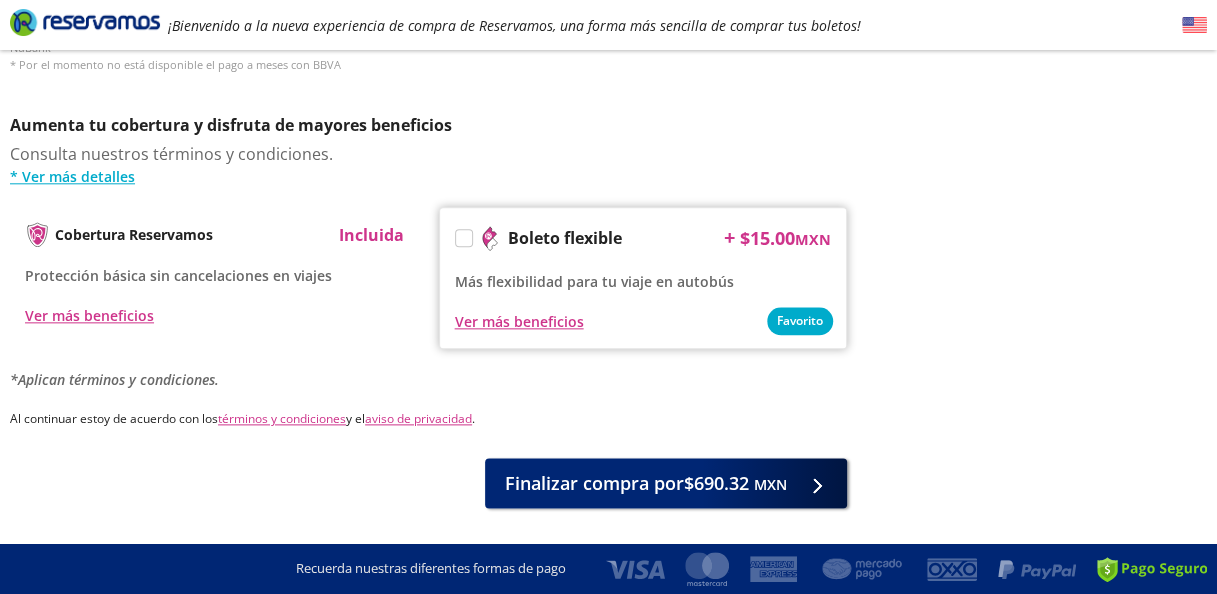 scroll, scrollTop: 1006, scrollLeft: 0, axis: vertical 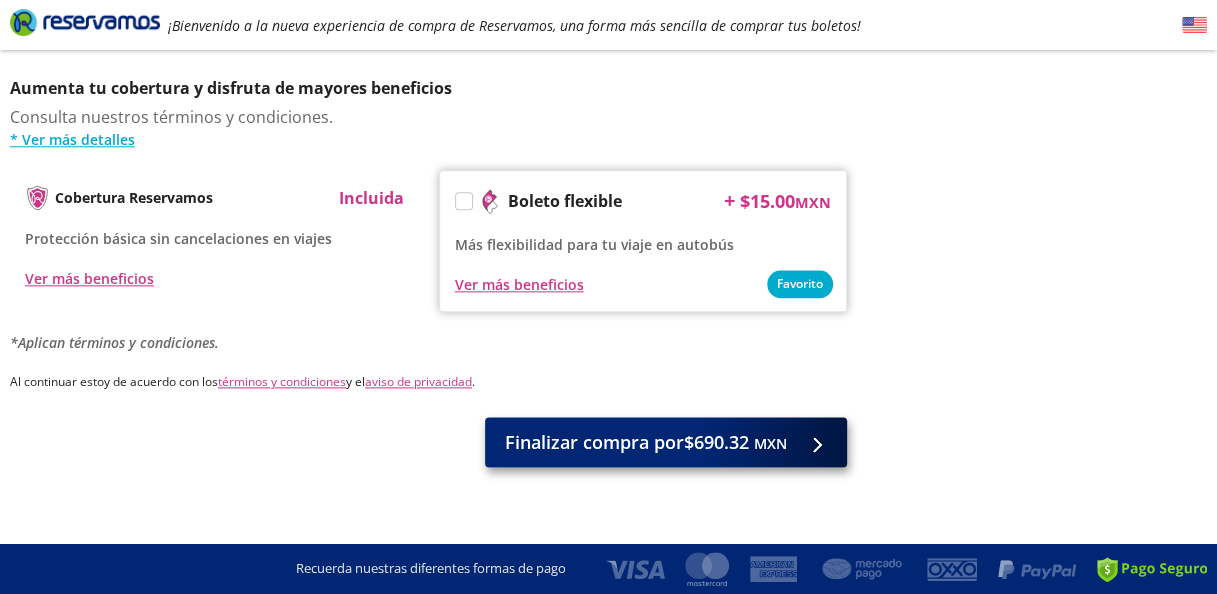 type on "[PERSON_NAME]" 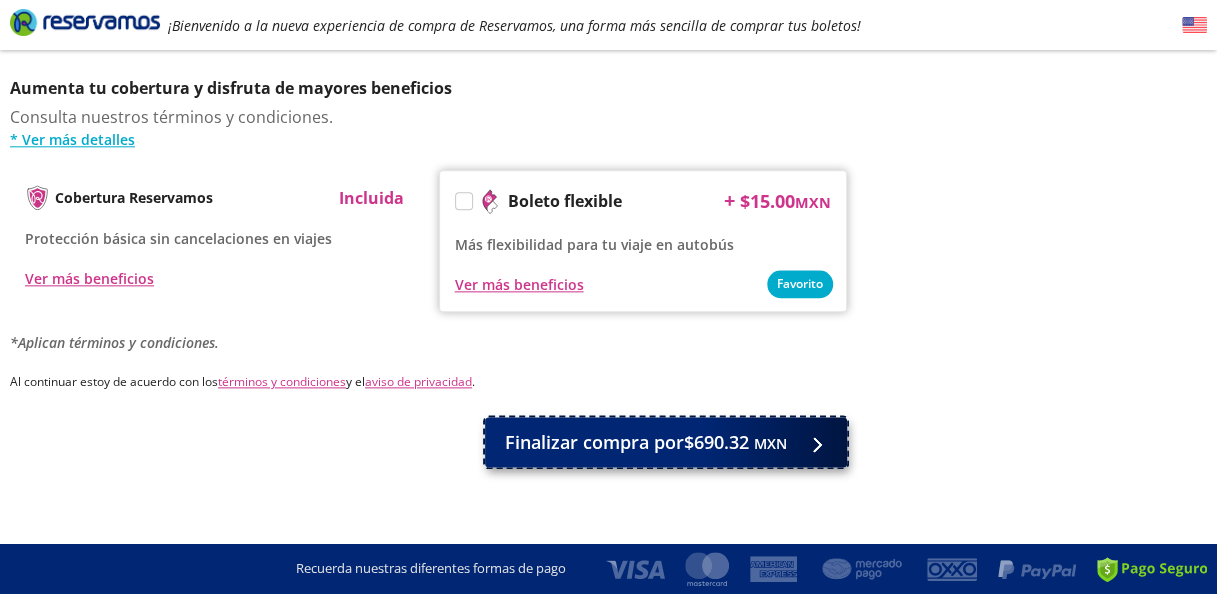 click on "Finalizar compra por  $690.32   MXN" at bounding box center (646, 442) 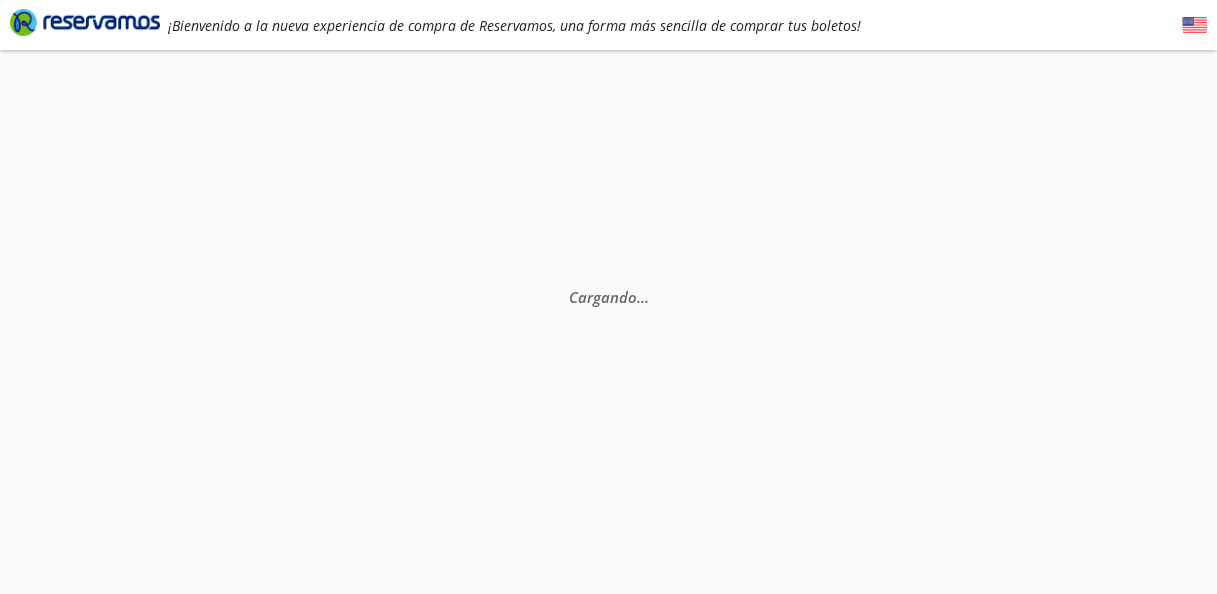 scroll, scrollTop: 0, scrollLeft: 0, axis: both 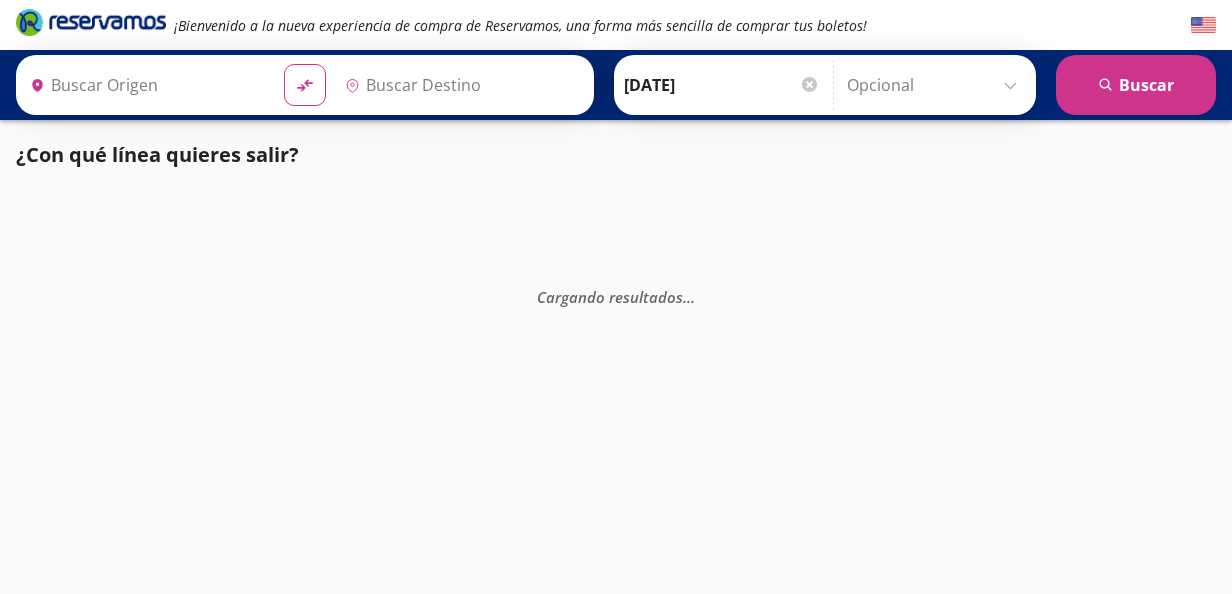type on "Santiago de Querétaro, [GEOGRAPHIC_DATA]" 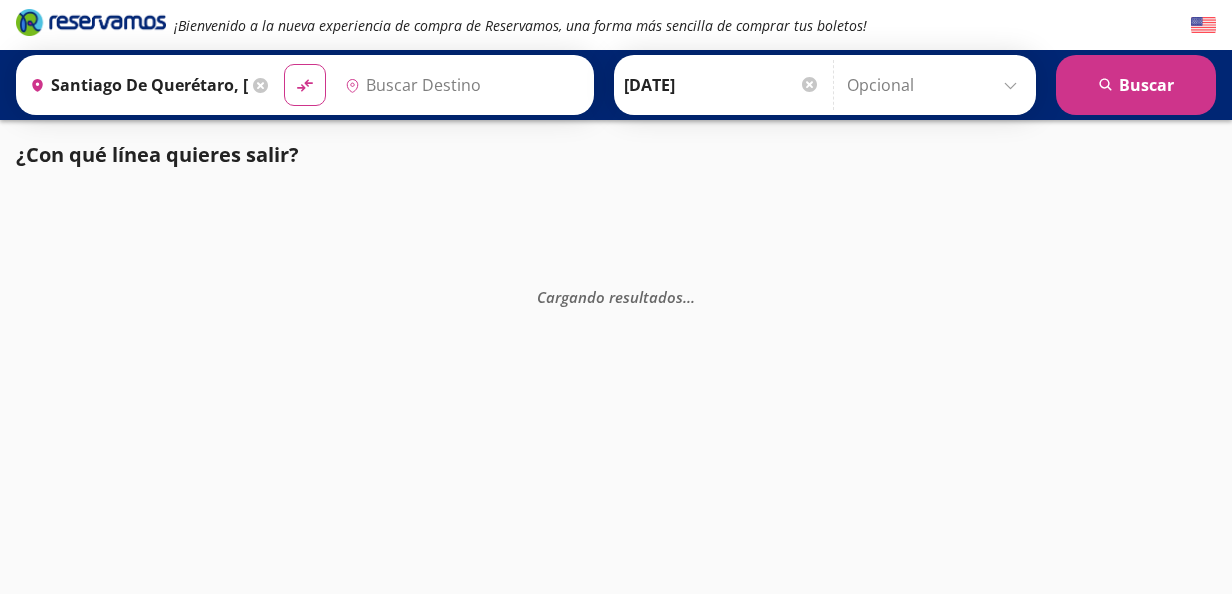 type on "[GEOGRAPHIC_DATA], [GEOGRAPHIC_DATA]" 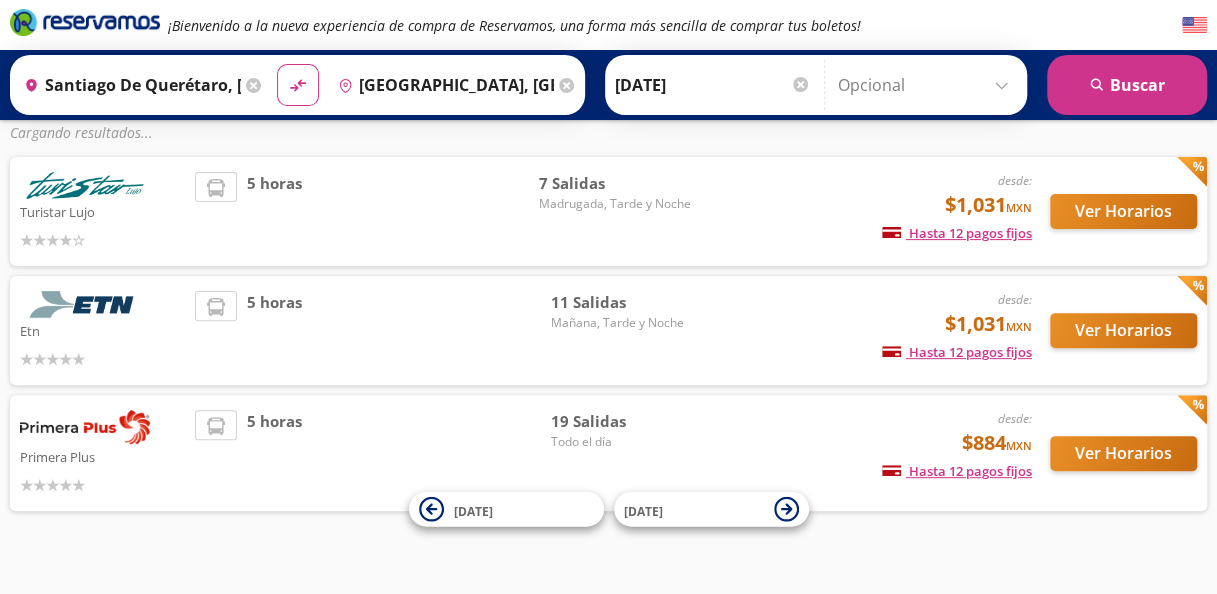 scroll, scrollTop: 172, scrollLeft: 0, axis: vertical 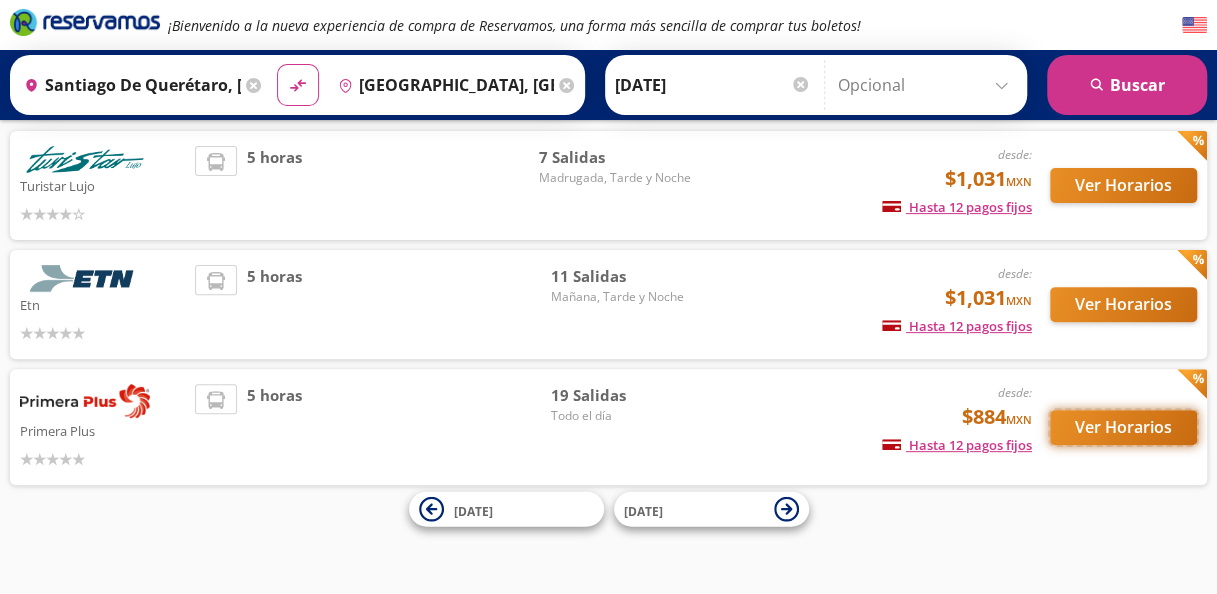 click on "Ver Horarios" at bounding box center (1123, 427) 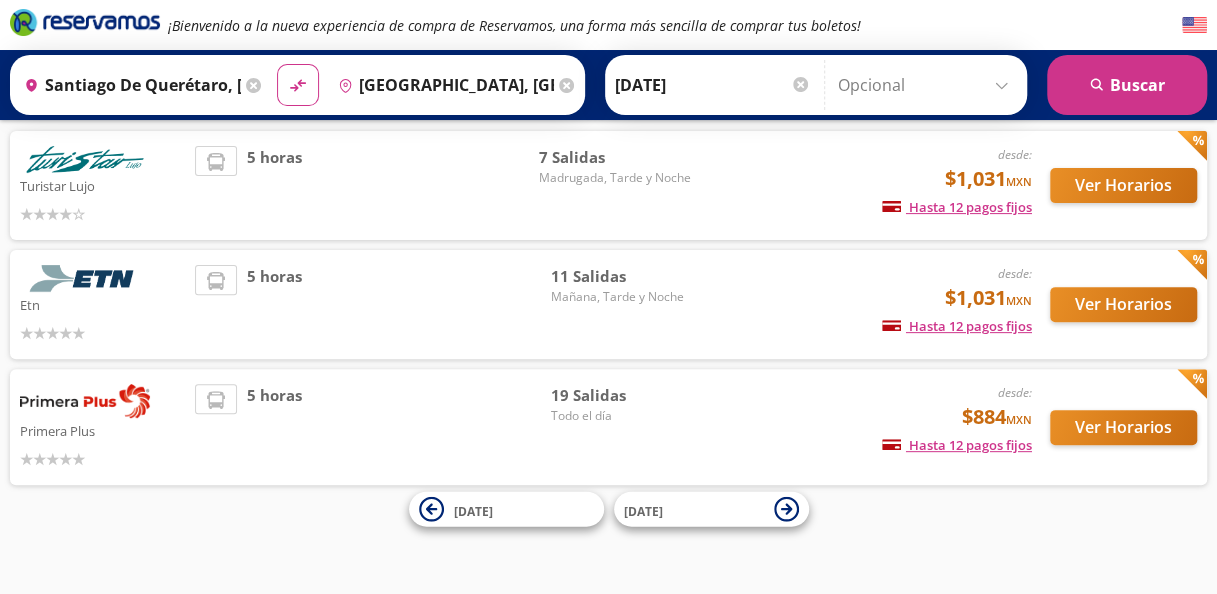 scroll, scrollTop: 0, scrollLeft: 0, axis: both 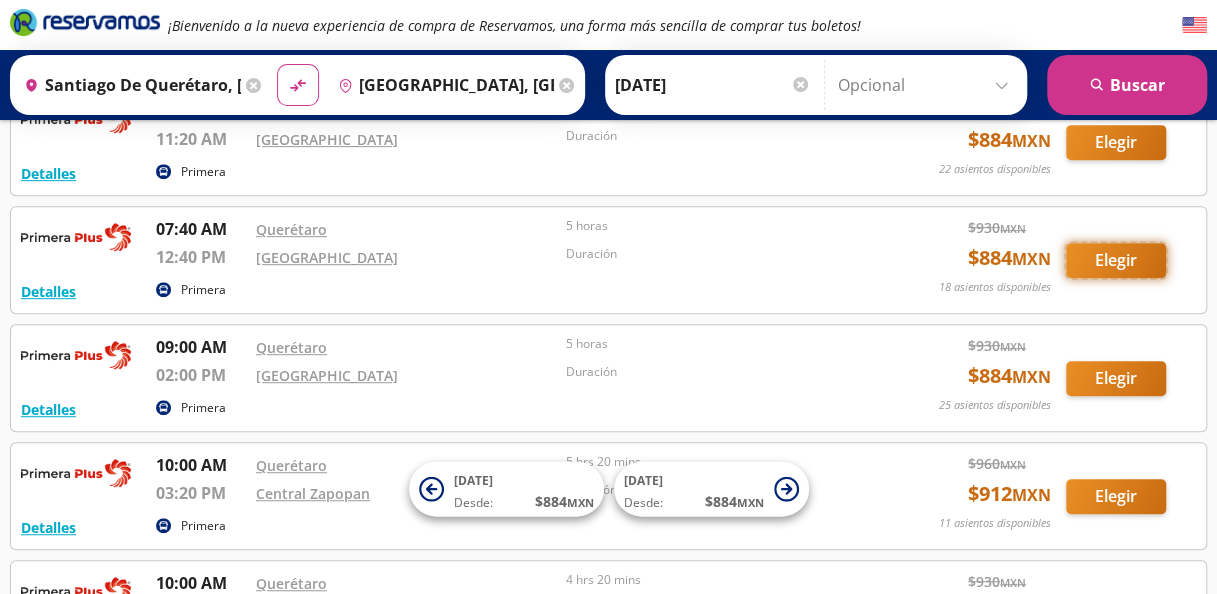 click on "Elegir" at bounding box center [1116, 260] 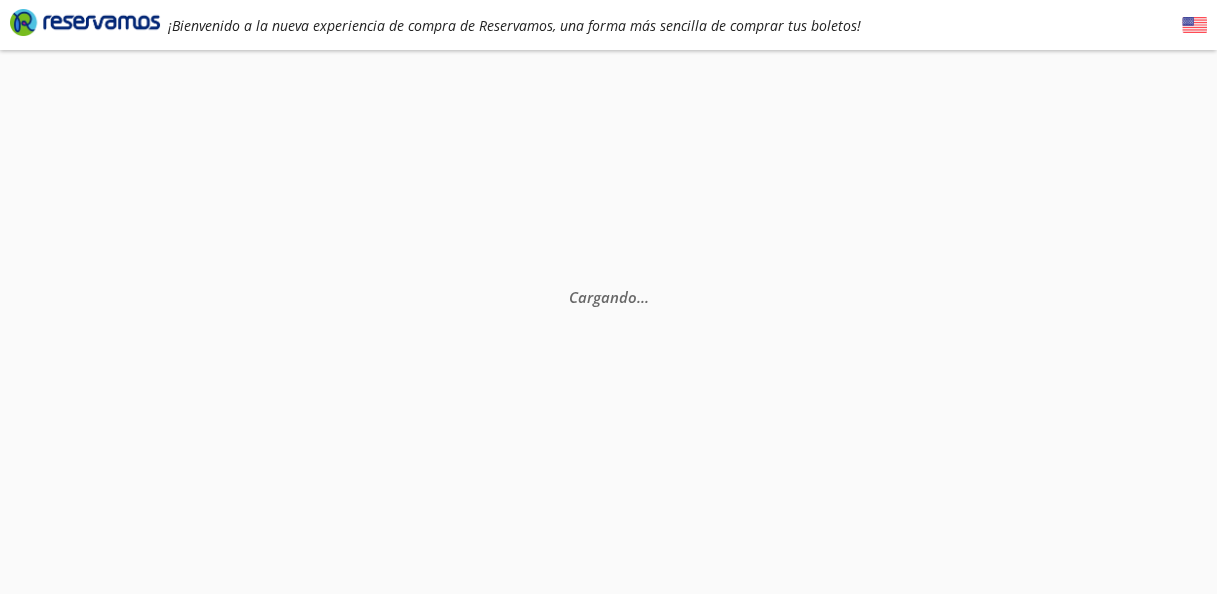 scroll, scrollTop: 0, scrollLeft: 0, axis: both 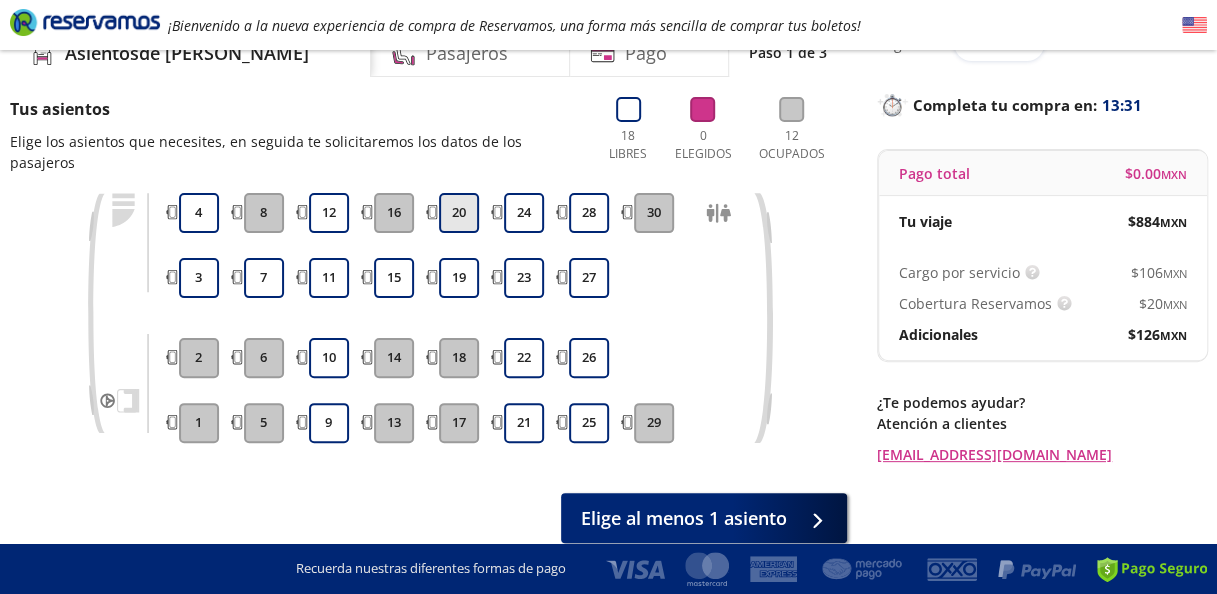 click on "20" at bounding box center [459, 213] 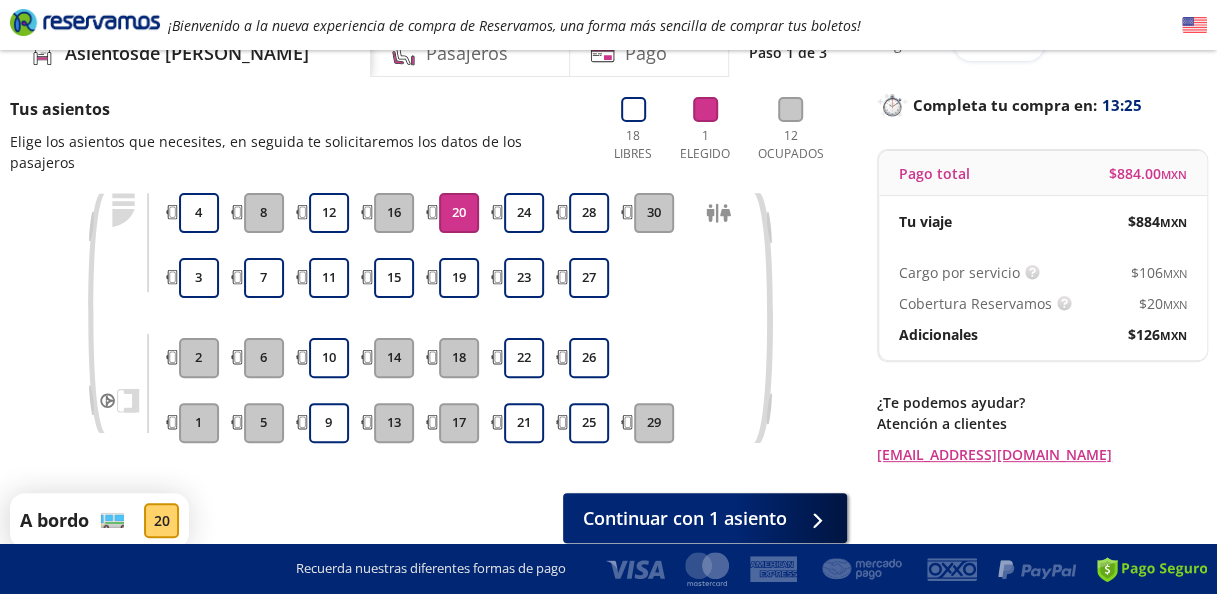 scroll, scrollTop: 173, scrollLeft: 0, axis: vertical 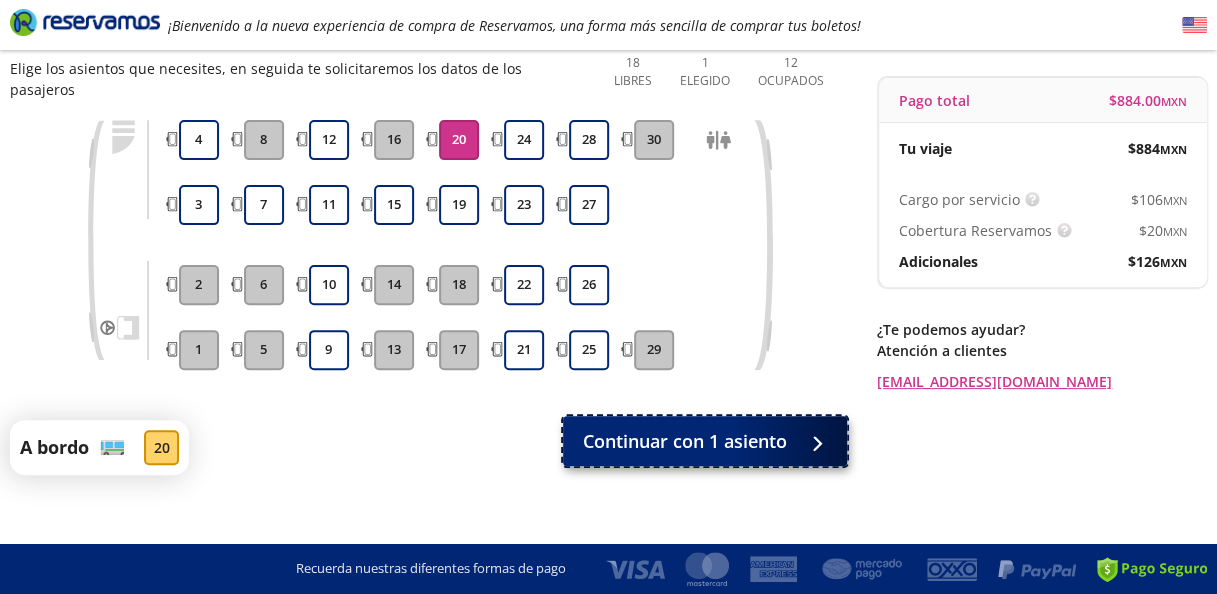 click on "Continuar con 1 asiento" at bounding box center [685, 441] 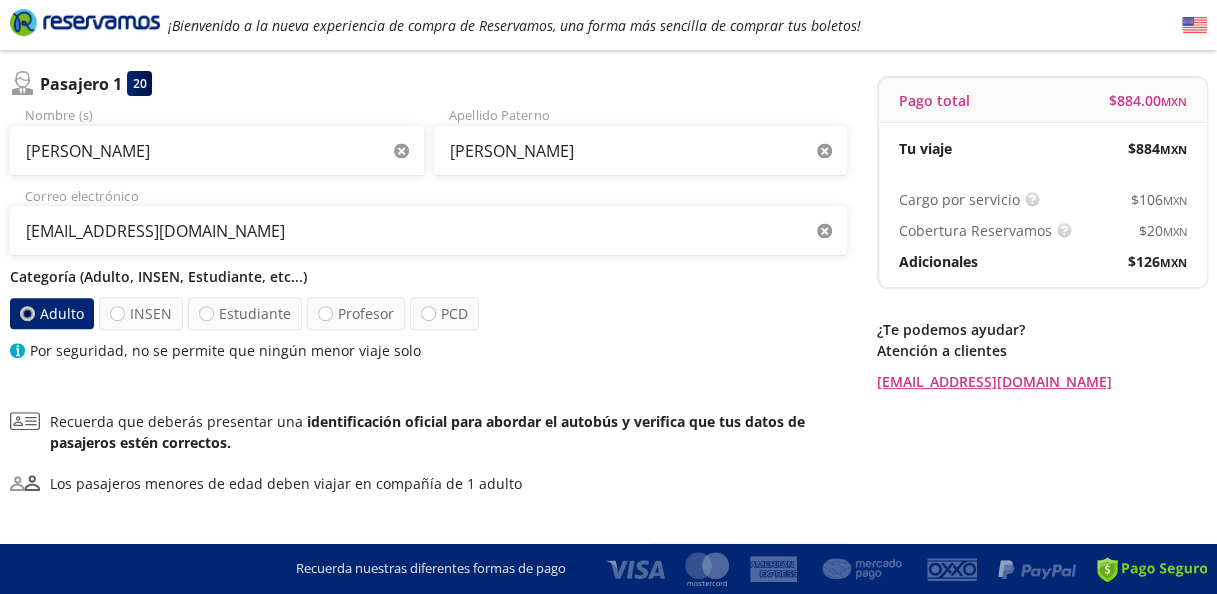 scroll, scrollTop: 0, scrollLeft: 0, axis: both 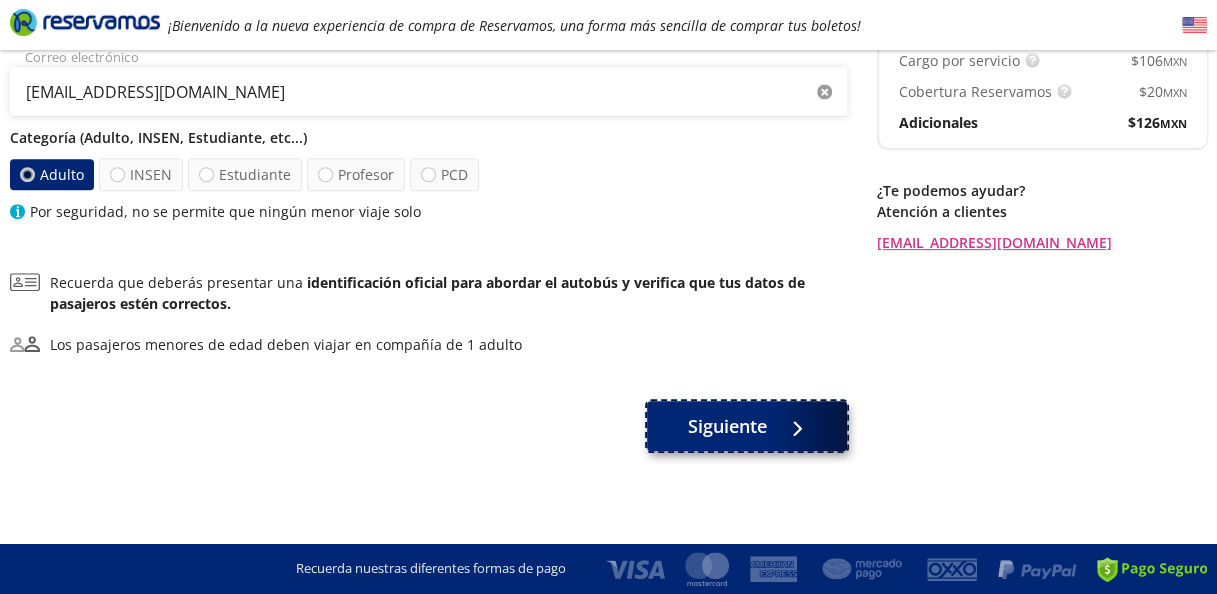 click on "Siguiente" at bounding box center (727, 426) 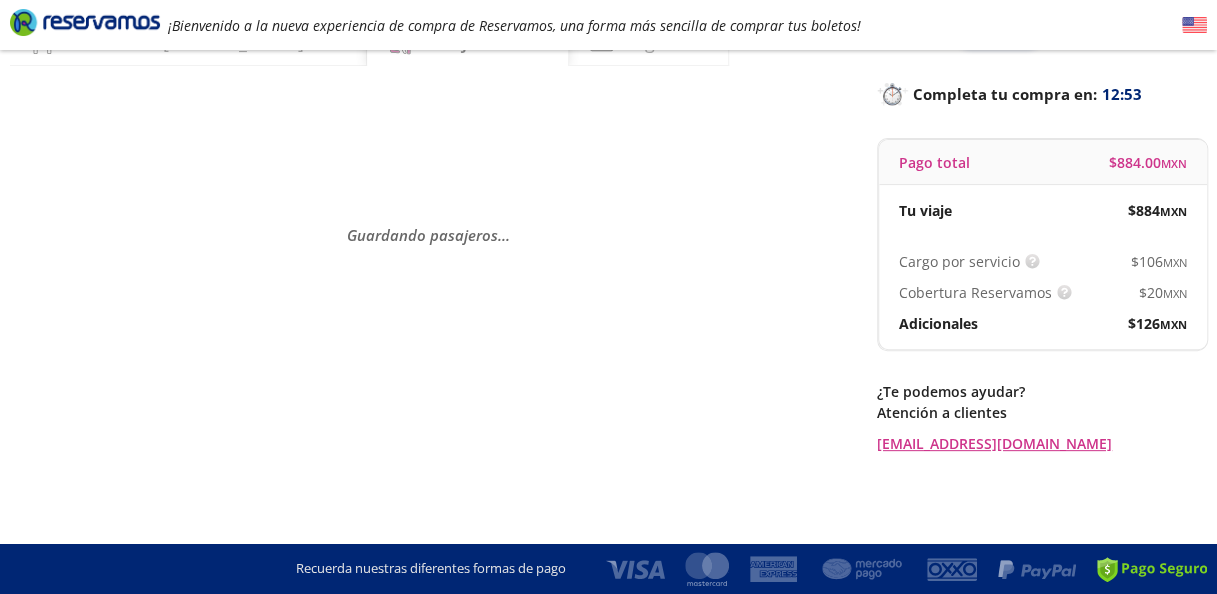scroll, scrollTop: 0, scrollLeft: 0, axis: both 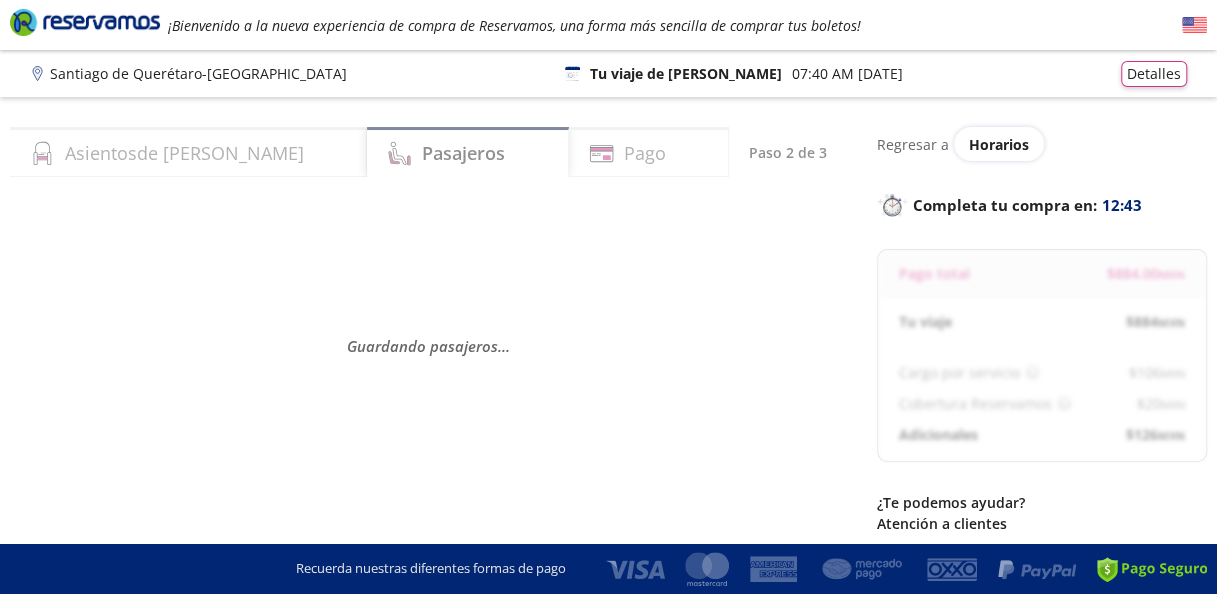 select on "MX" 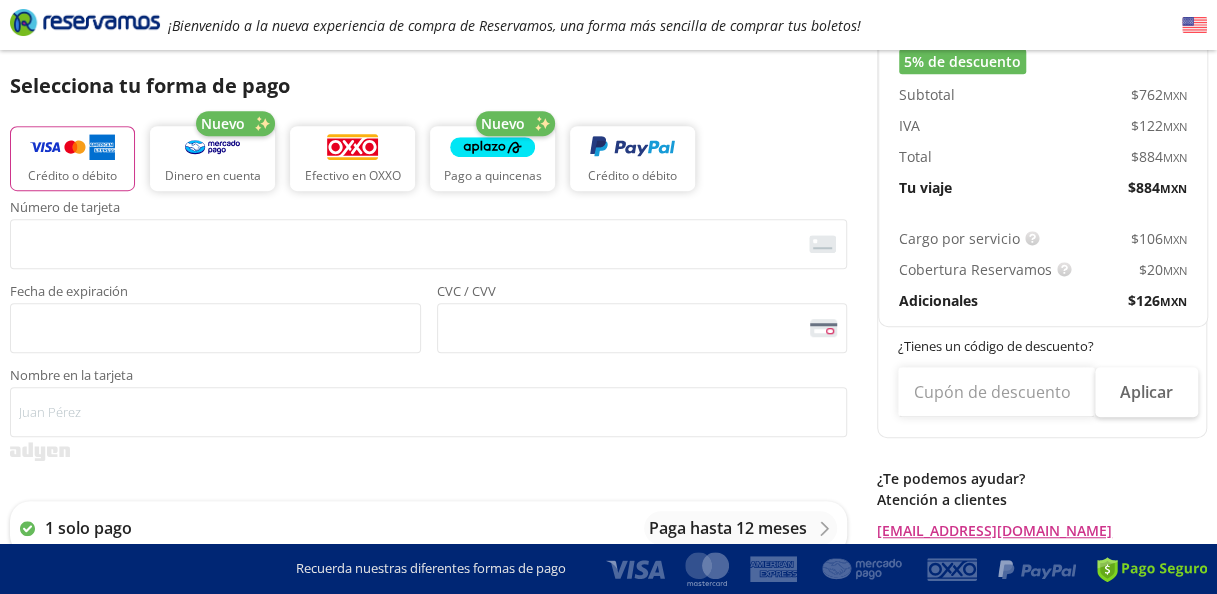scroll, scrollTop: 401, scrollLeft: 0, axis: vertical 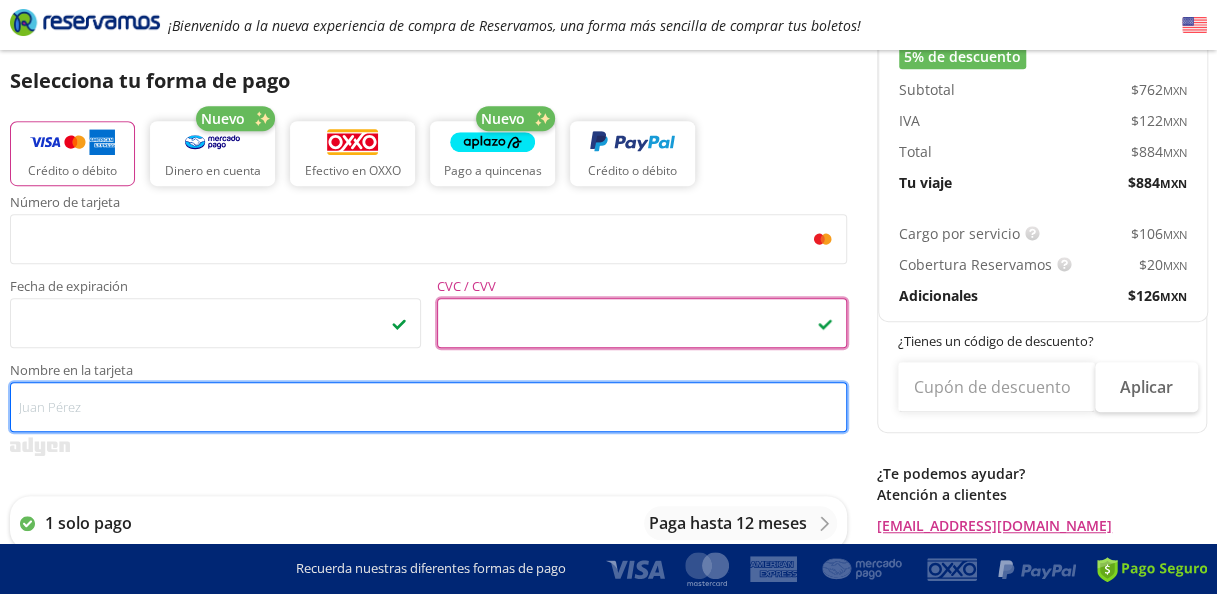 click on "Nombre en la tarjeta" at bounding box center (428, 407) 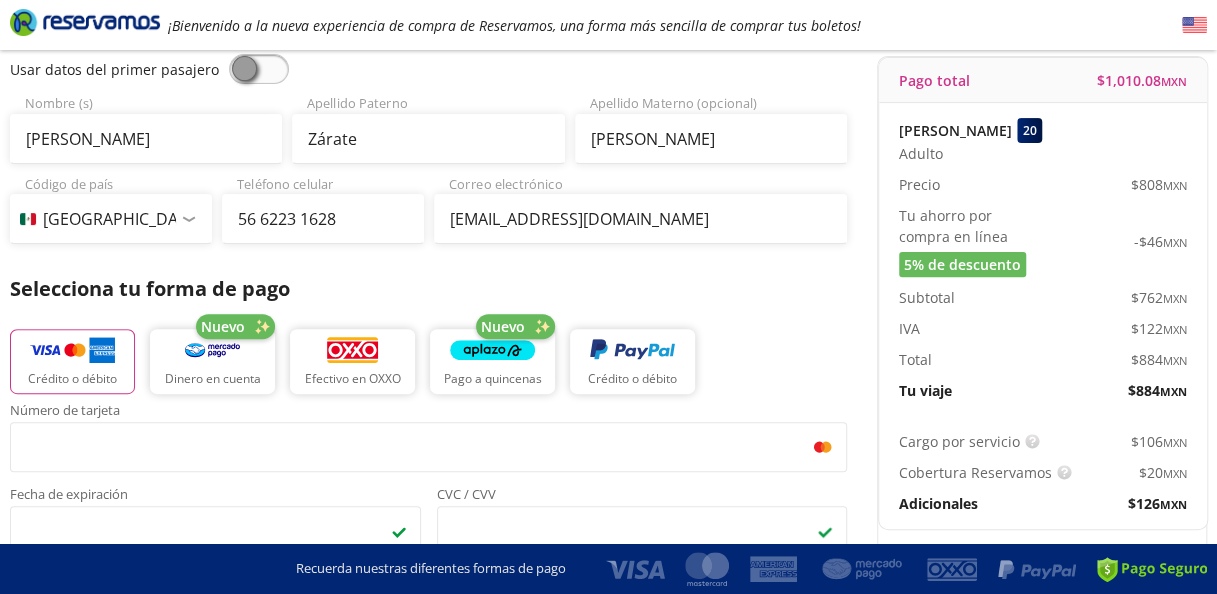 scroll, scrollTop: 191, scrollLeft: 0, axis: vertical 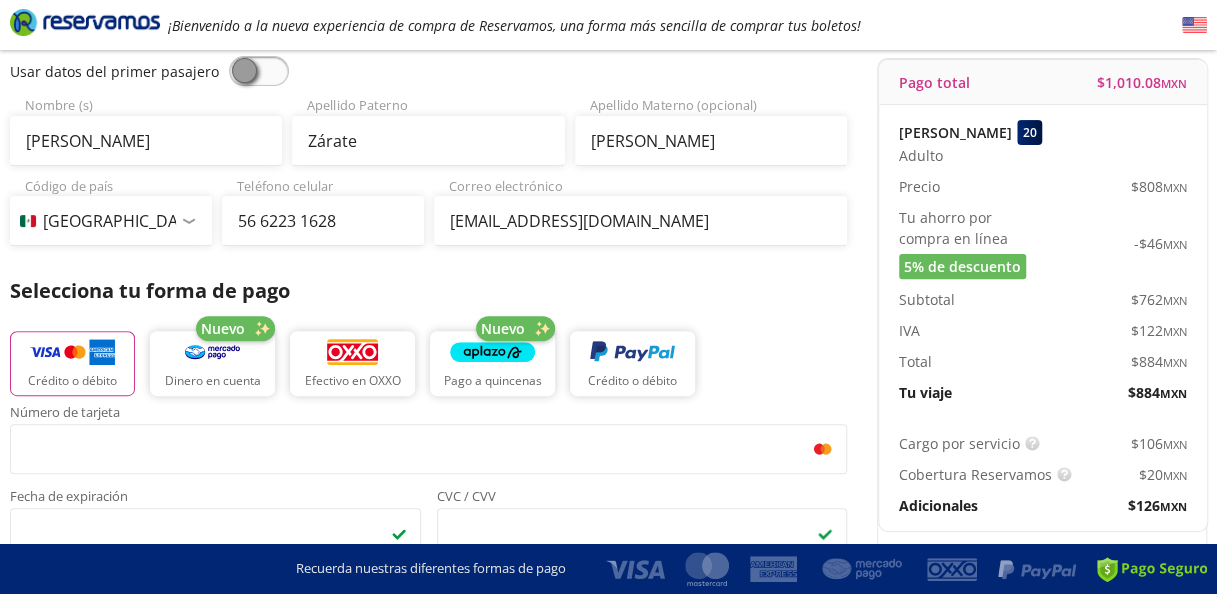 type on "[PERSON_NAME]" 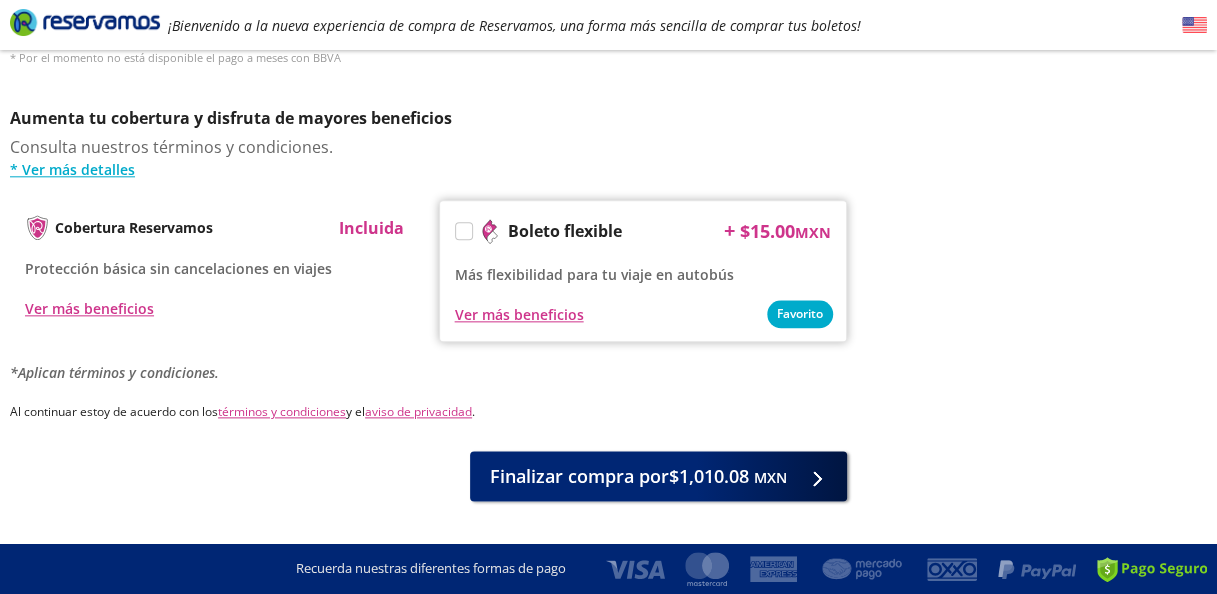 scroll, scrollTop: 1006, scrollLeft: 0, axis: vertical 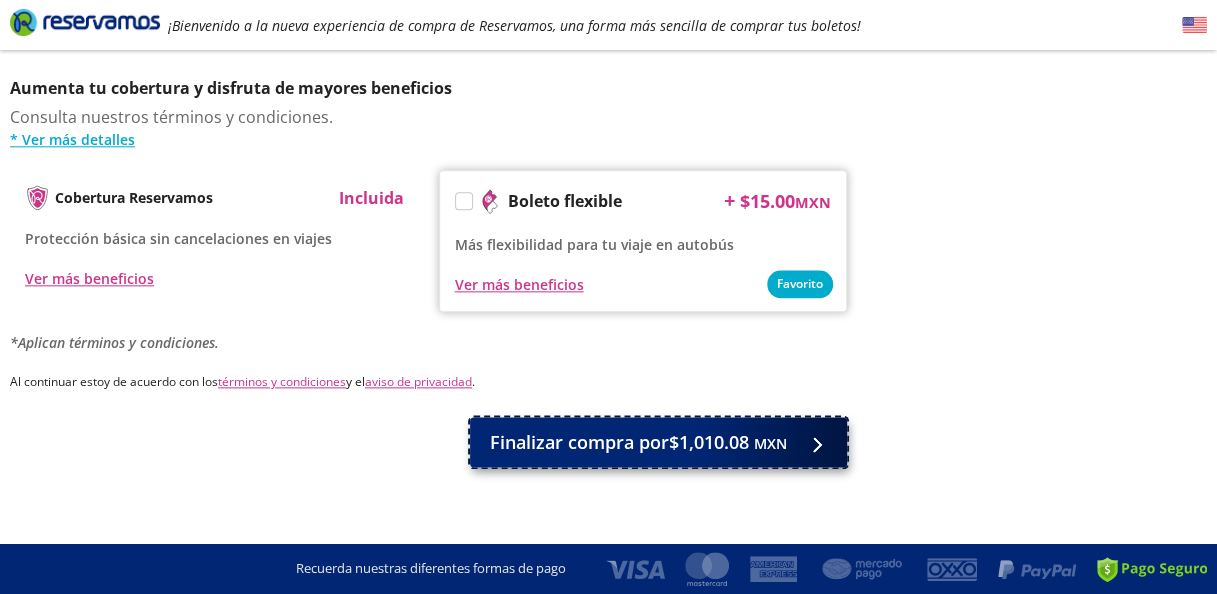 click on "Finalizar compra por  $1,010.08   MXN" at bounding box center [638, 442] 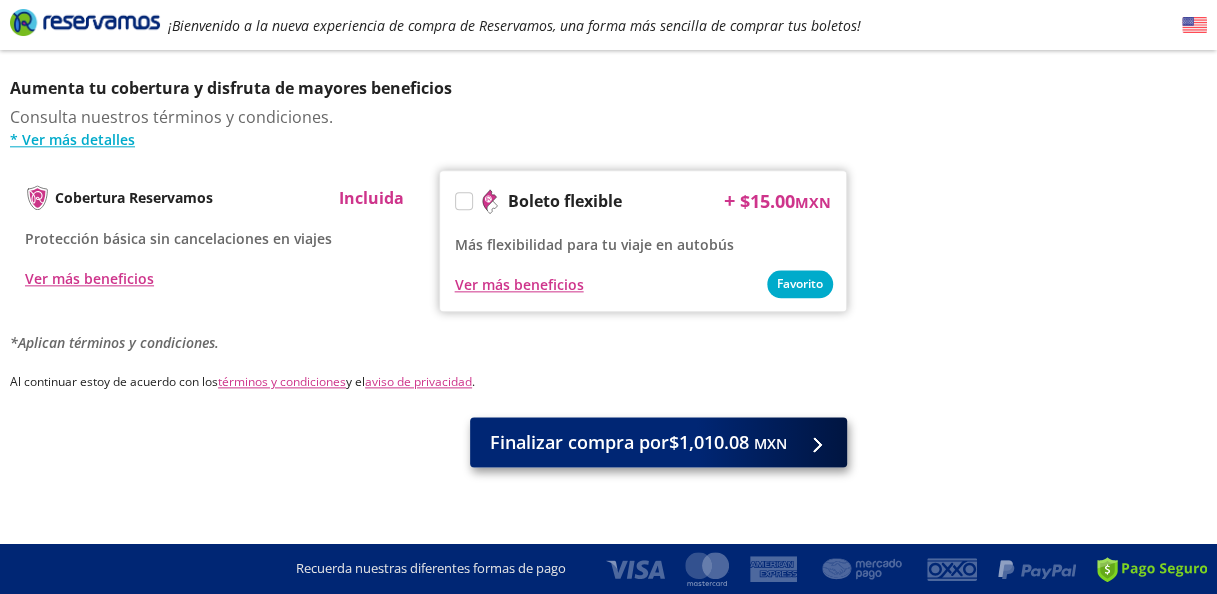 scroll, scrollTop: 0, scrollLeft: 0, axis: both 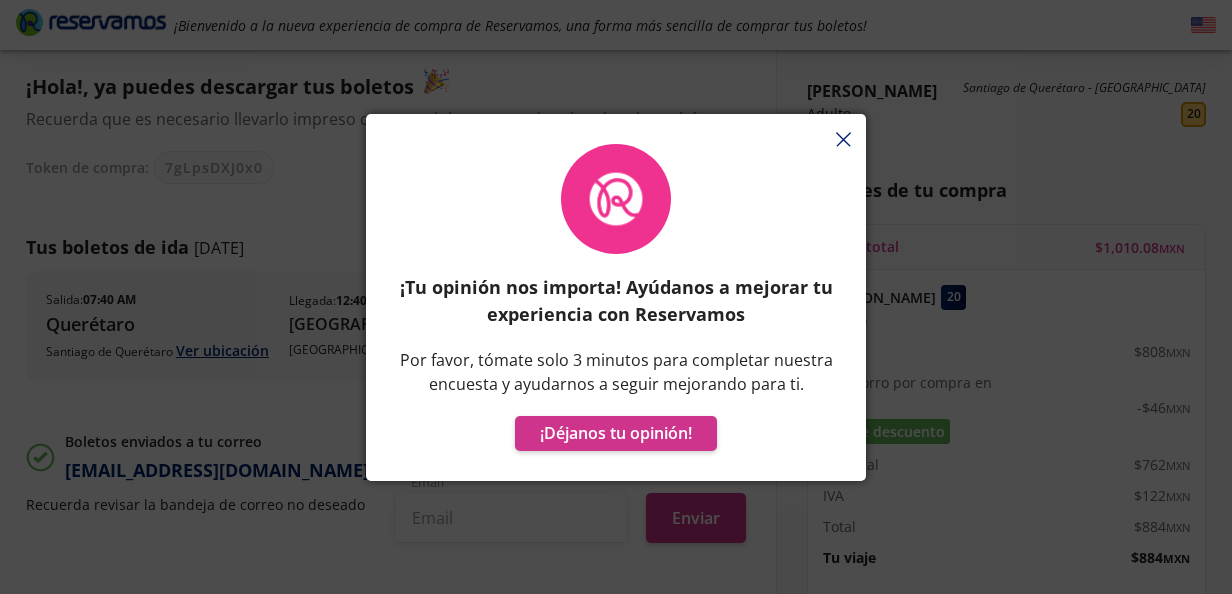click on "¡Tu opinión nos importa! Ayúdanos a mejorar tu experiencia con Reservamos Por favor, tómate solo 3 minutos para completar nuestra encuesta y ayudarnos a seguir mejorando para ti. ¡Déjanos tu opinión!" at bounding box center (616, 307) 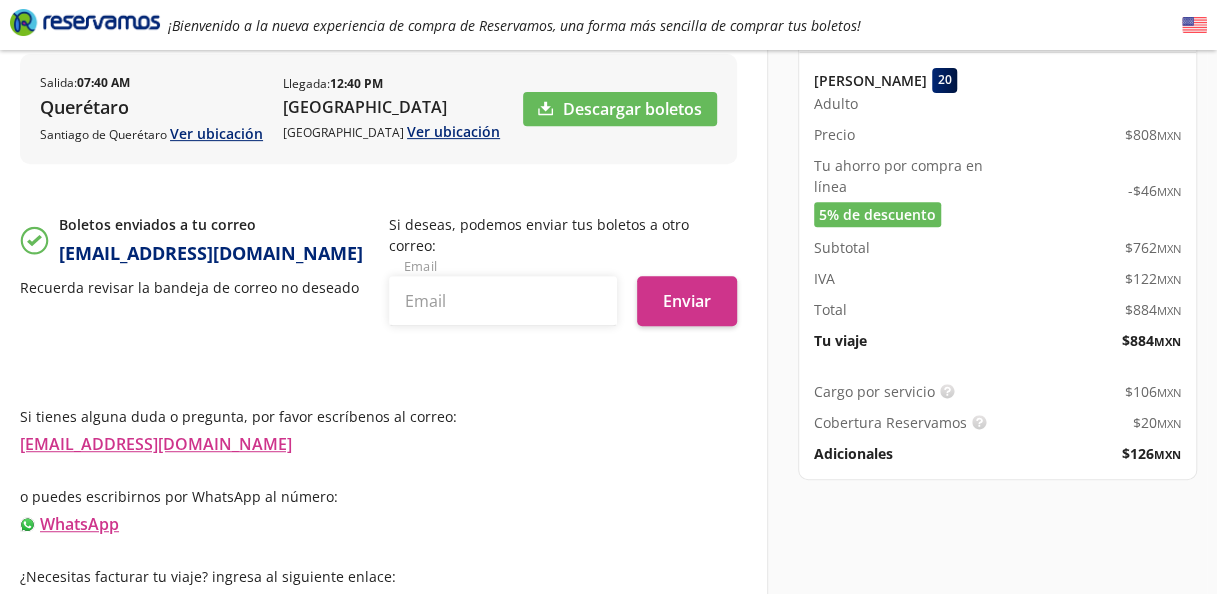 scroll, scrollTop: 311, scrollLeft: 0, axis: vertical 